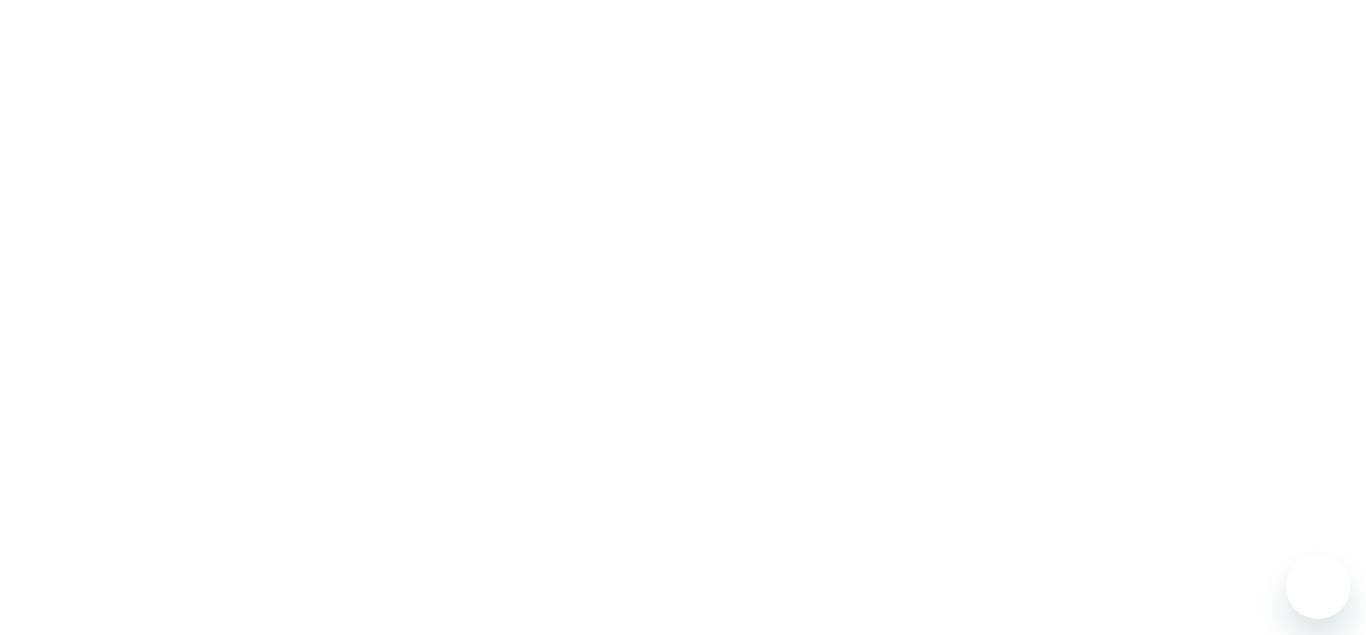 scroll, scrollTop: 0, scrollLeft: 0, axis: both 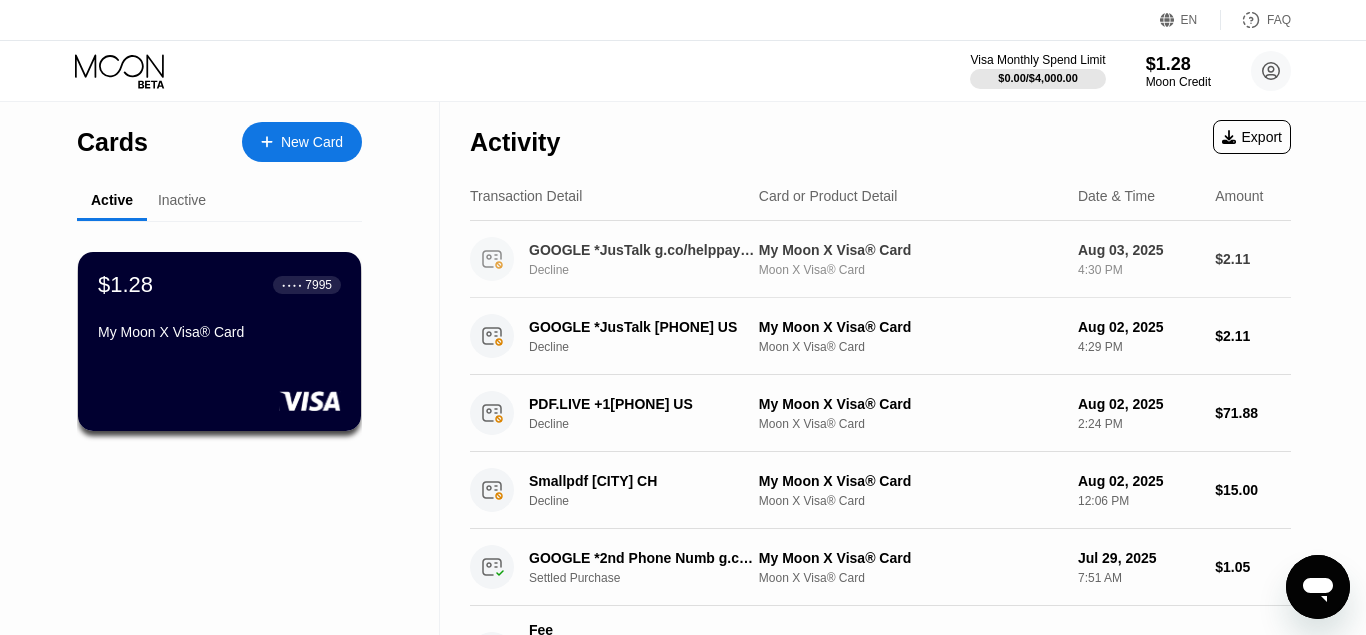 click on "GOOGLE *JusTalk          g.co/helppay#US" at bounding box center (643, 250) 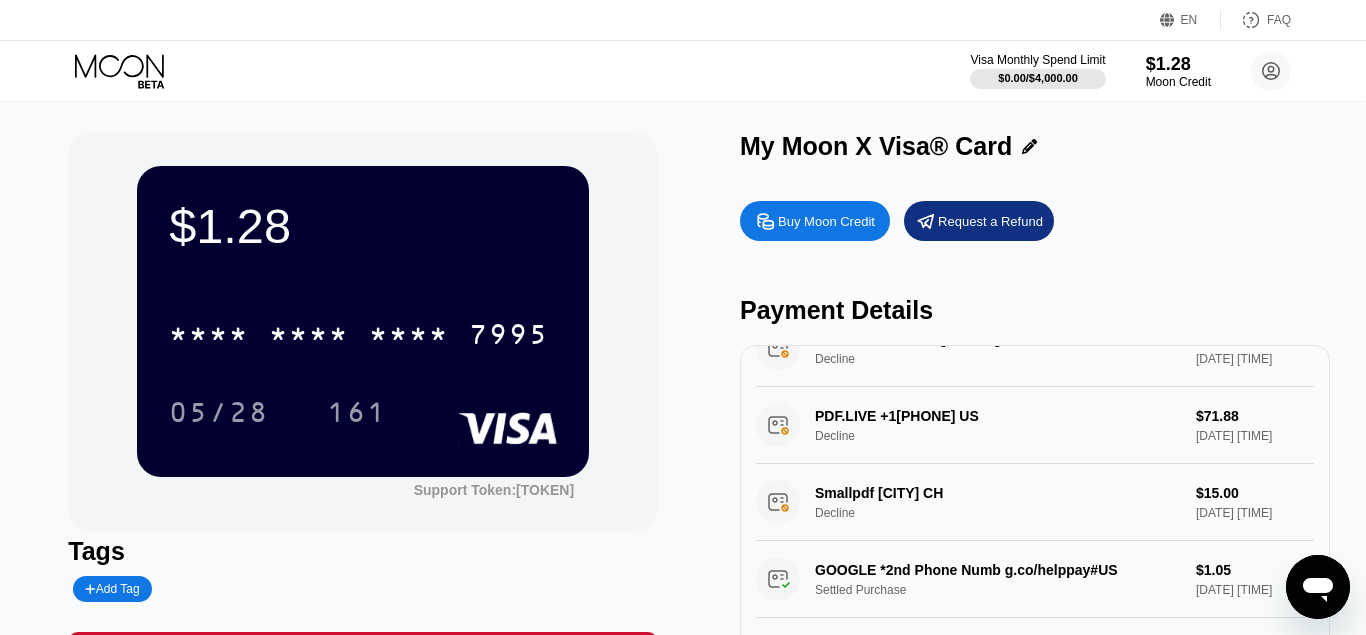scroll, scrollTop: 0, scrollLeft: 0, axis: both 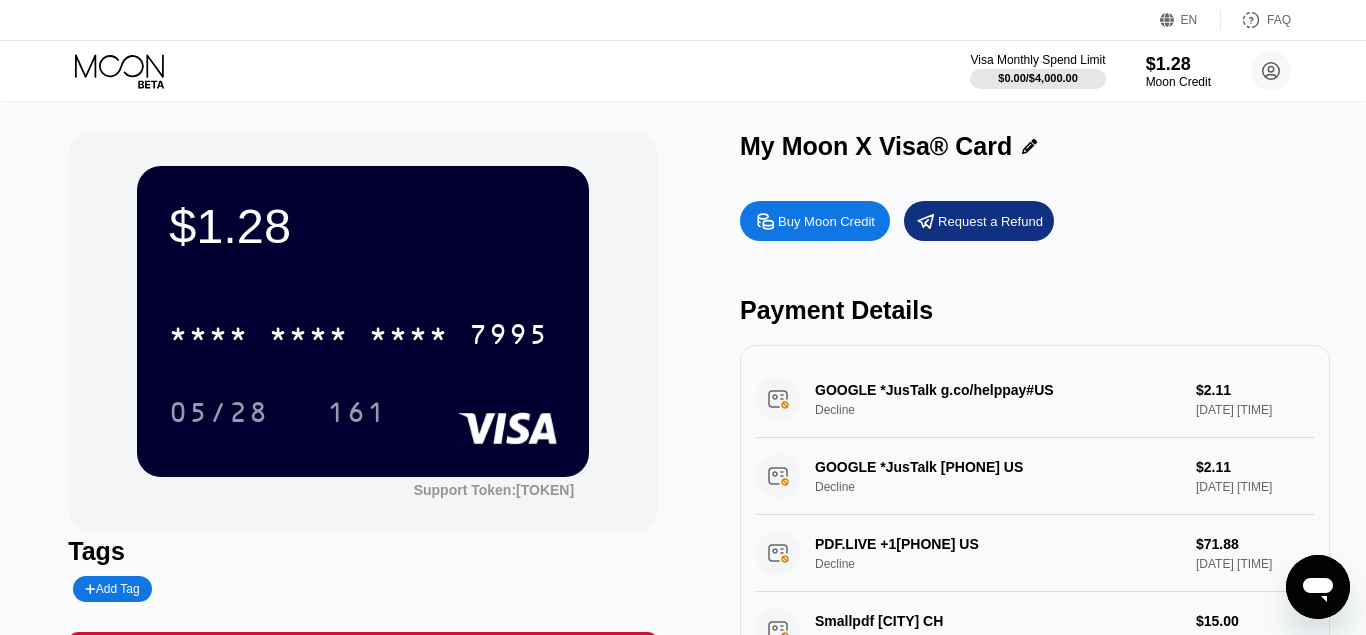 click 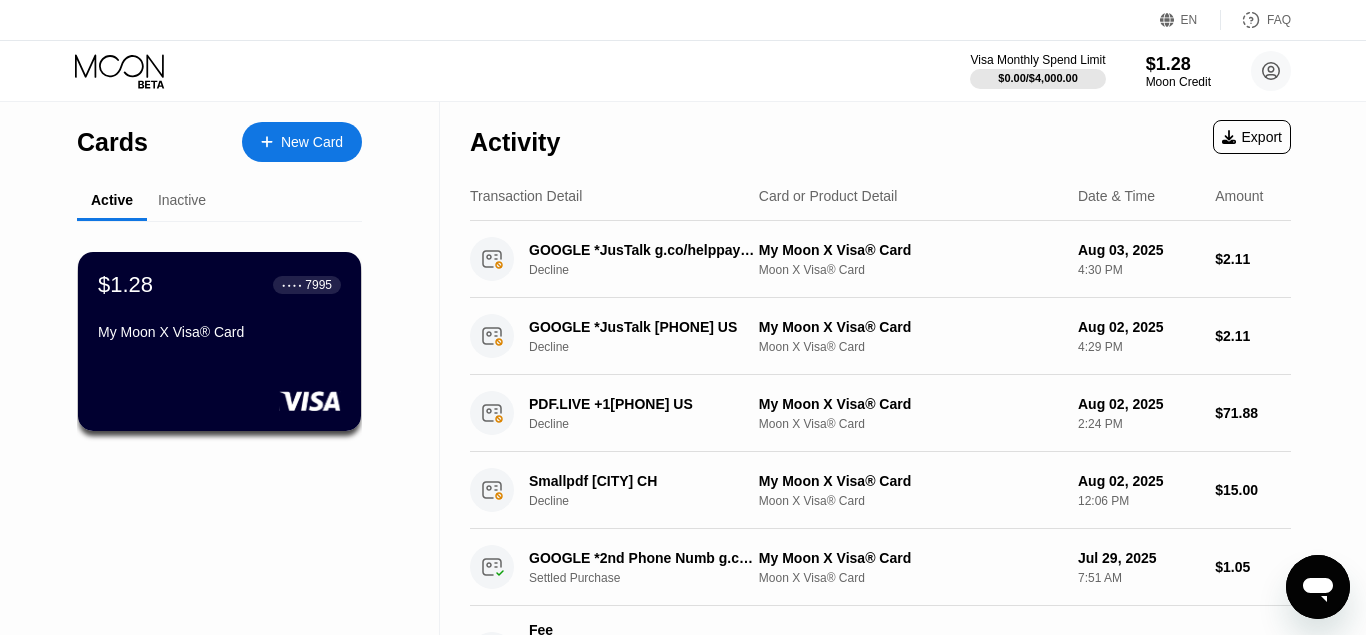 click 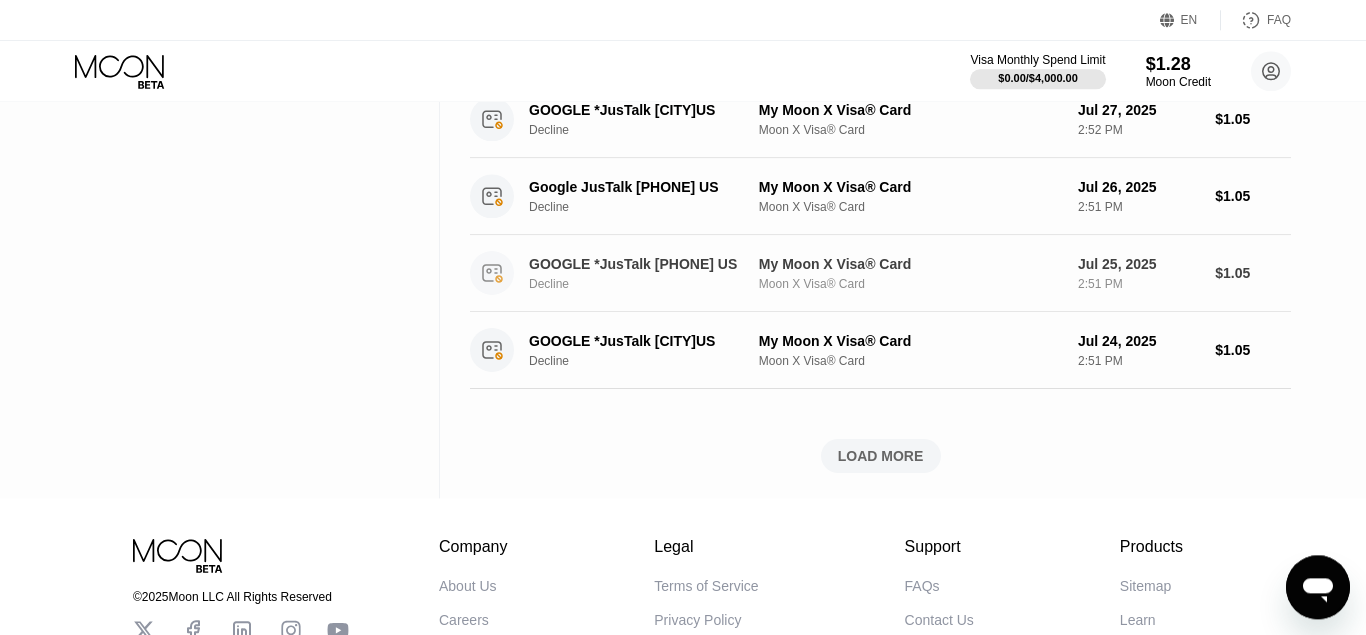 scroll, scrollTop: 1020, scrollLeft: 0, axis: vertical 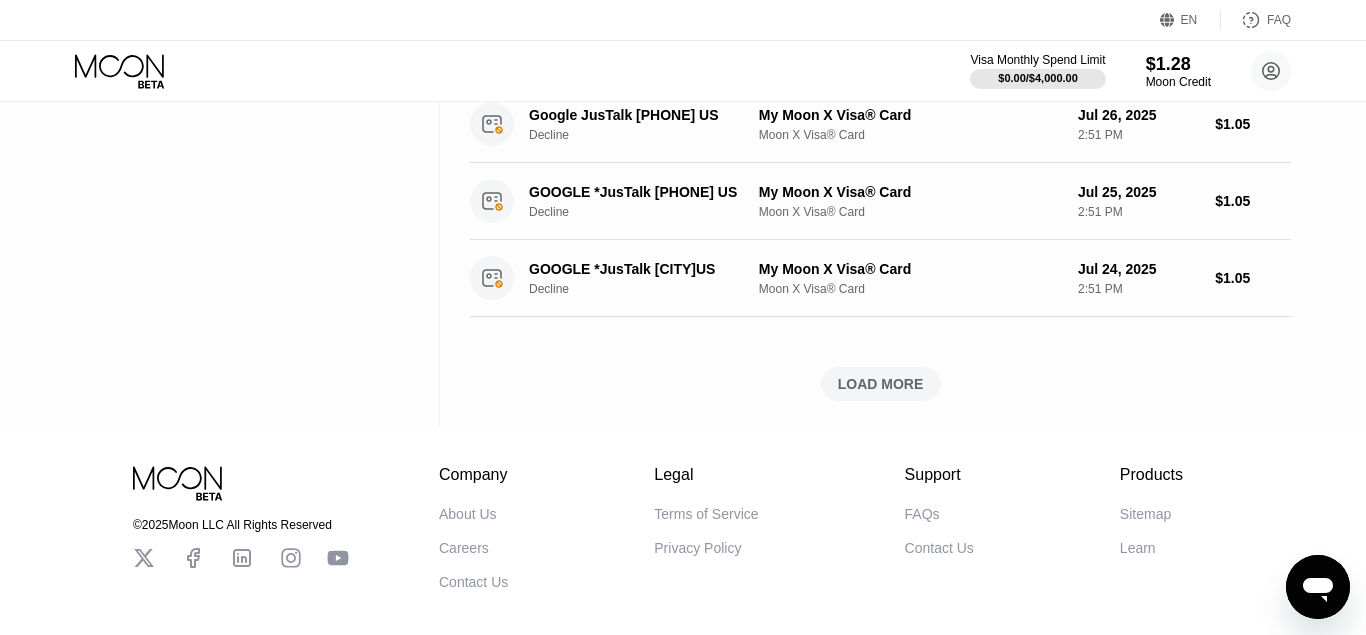 click 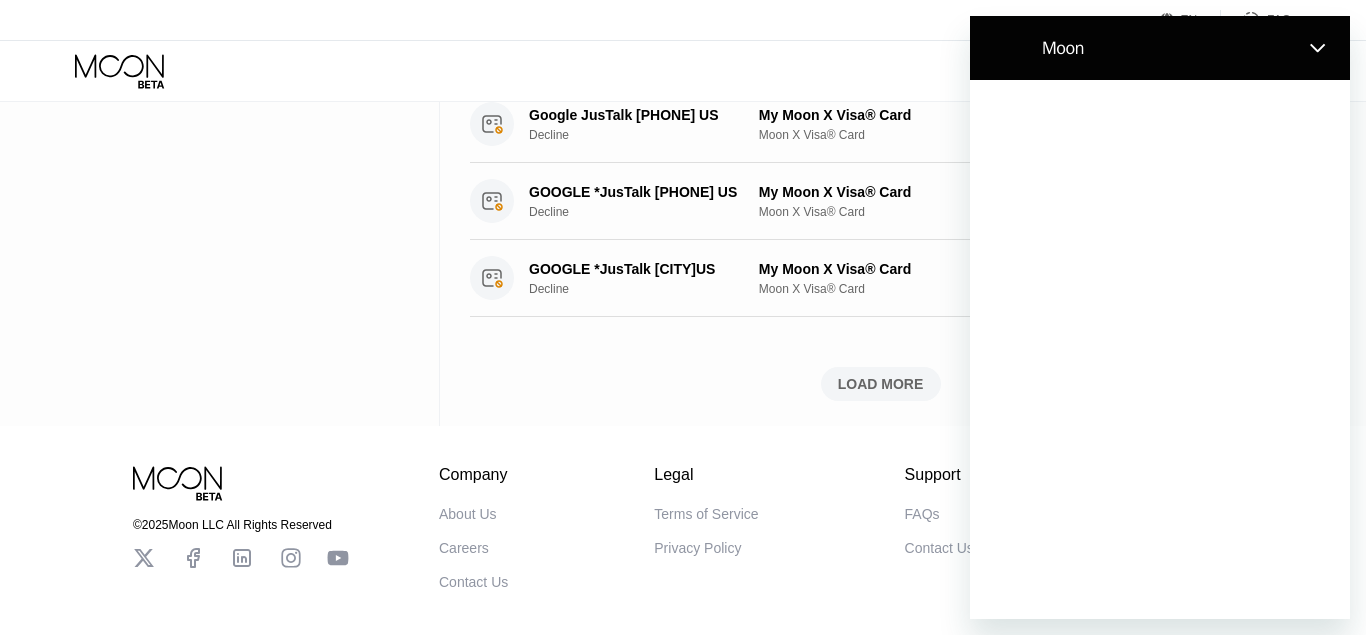 scroll, scrollTop: 0, scrollLeft: 0, axis: both 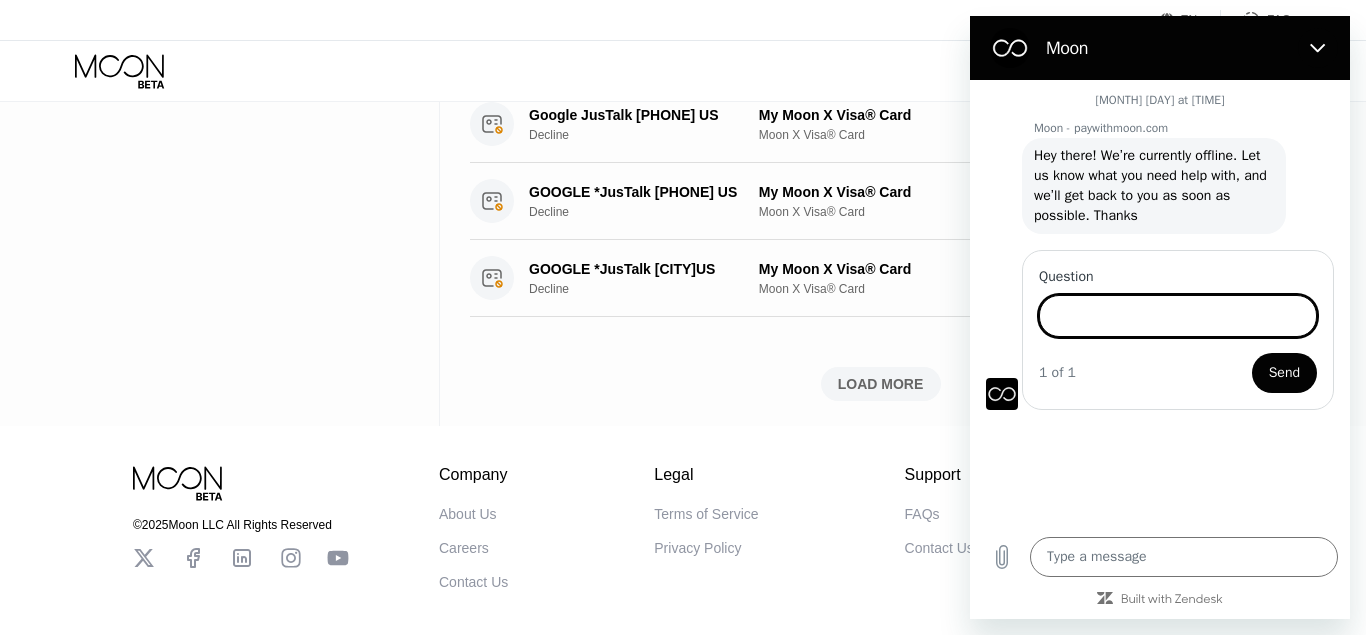 click on "Question" at bounding box center [1178, 316] 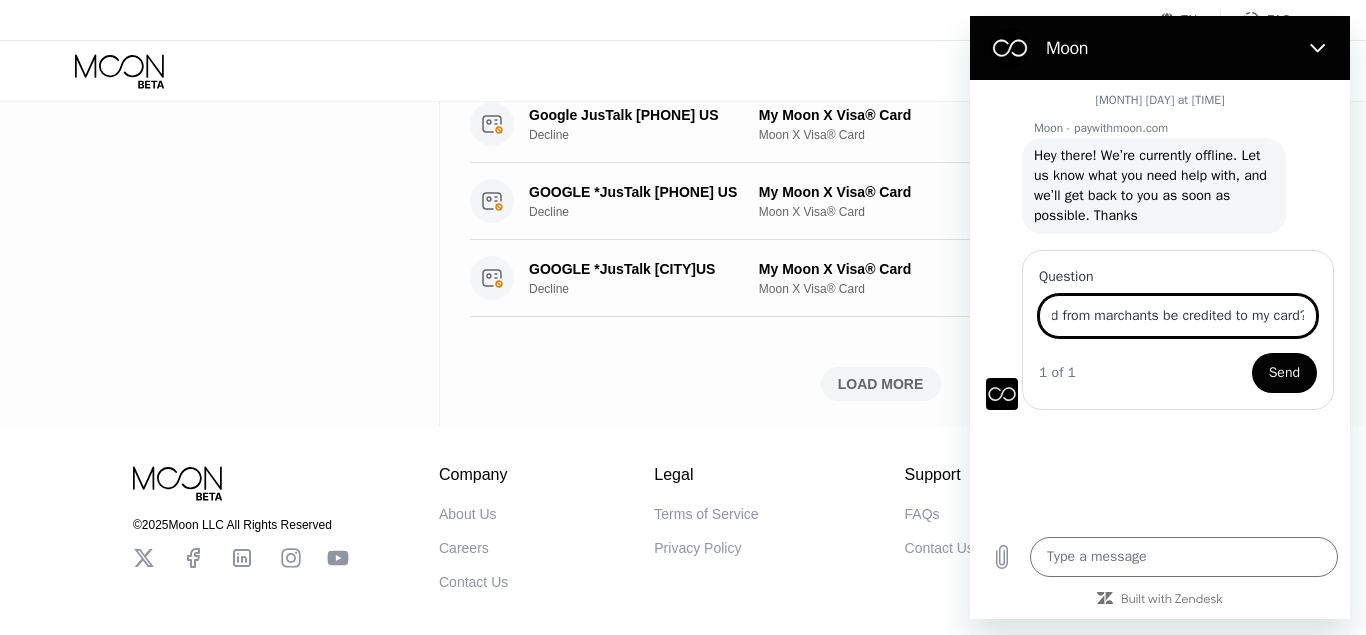 scroll, scrollTop: 0, scrollLeft: 107, axis: horizontal 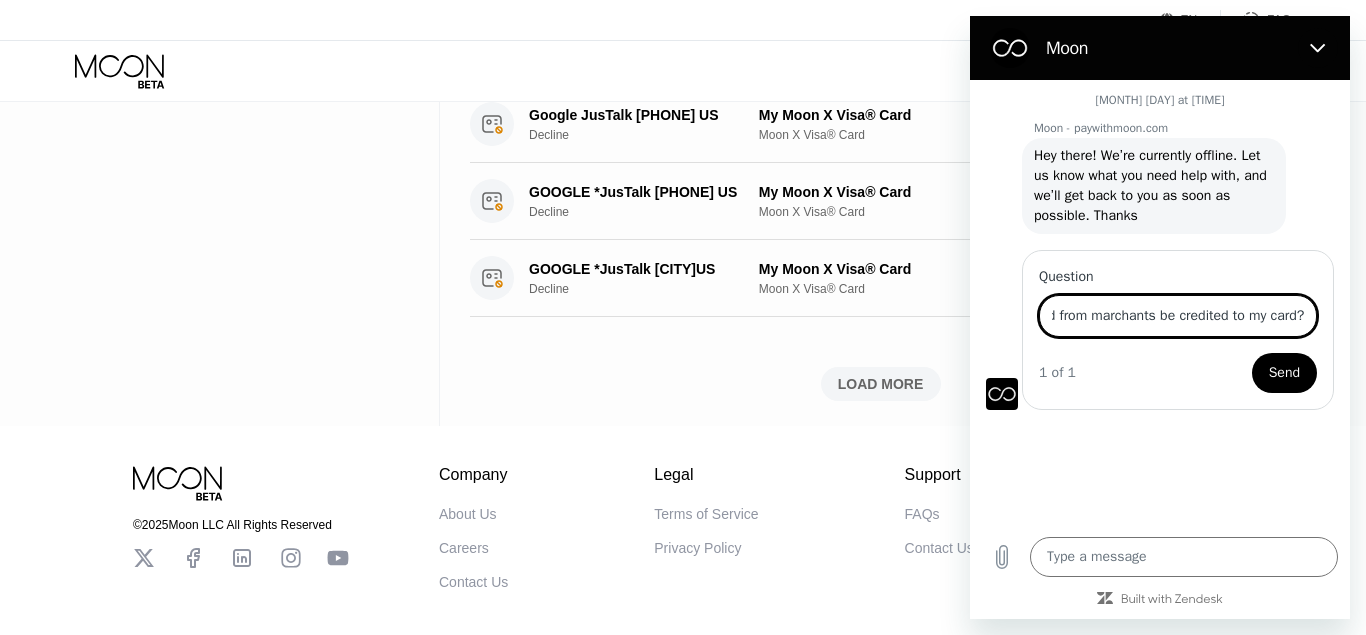 type on "Hello, Can refund from marchants be credited to my card?" 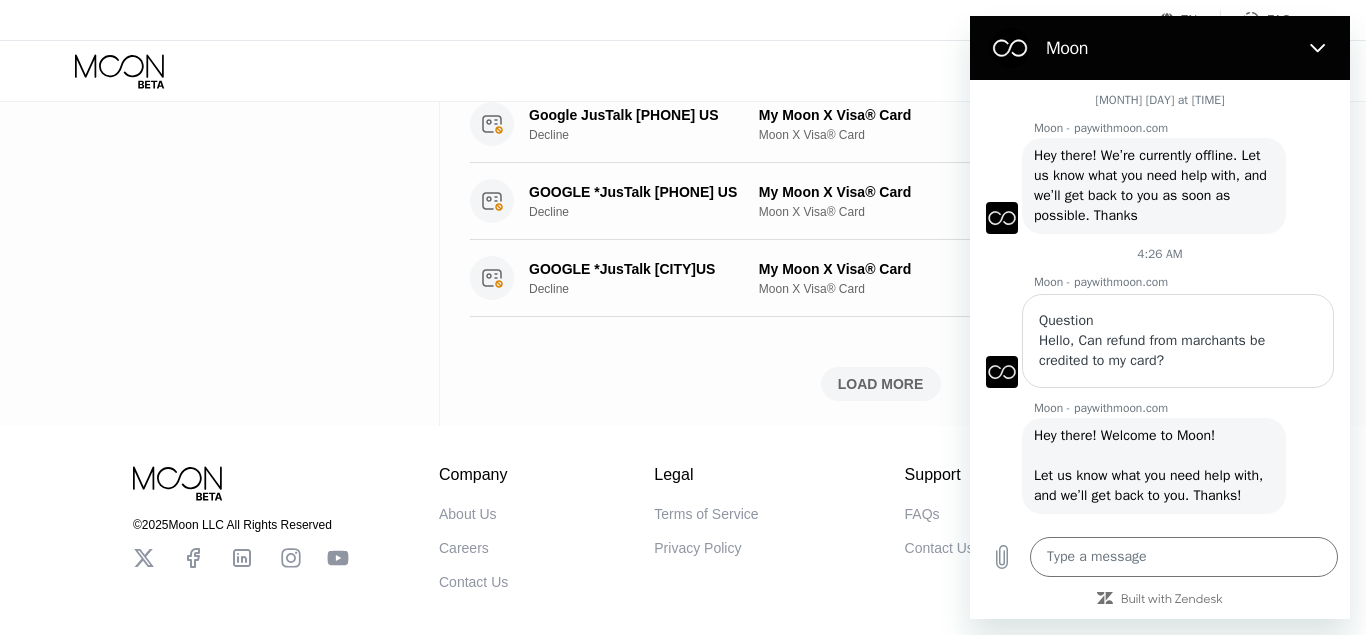 type on "x" 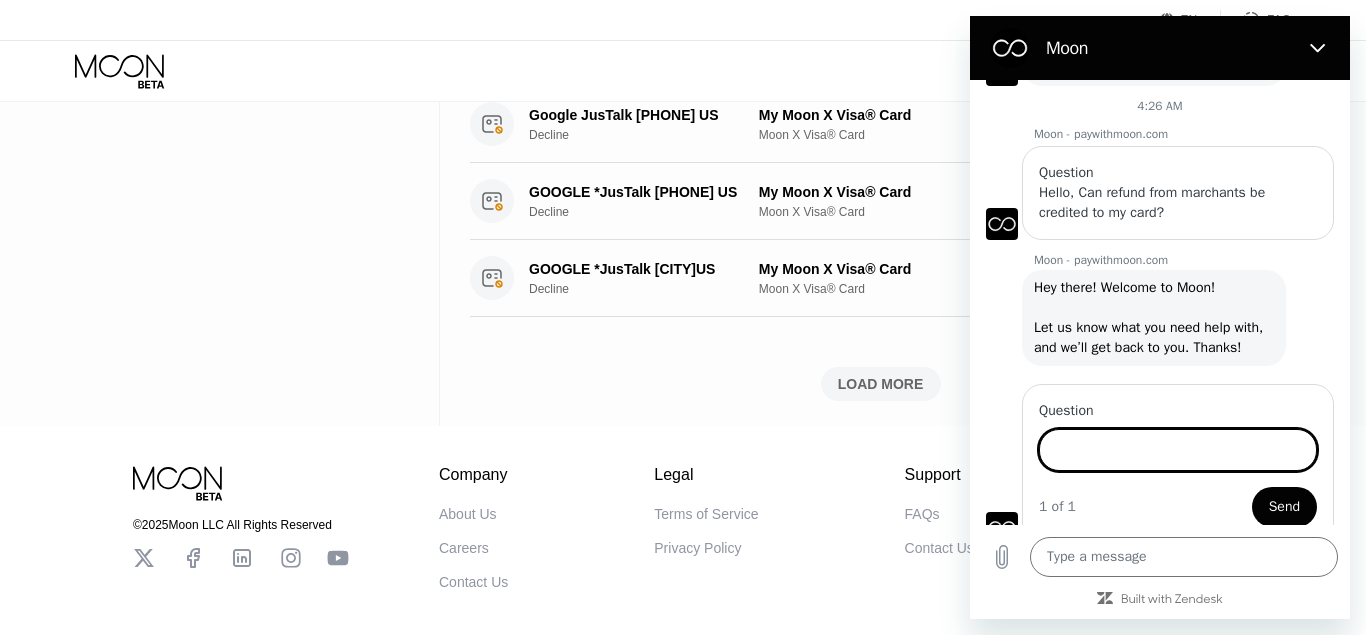 scroll, scrollTop: 146, scrollLeft: 0, axis: vertical 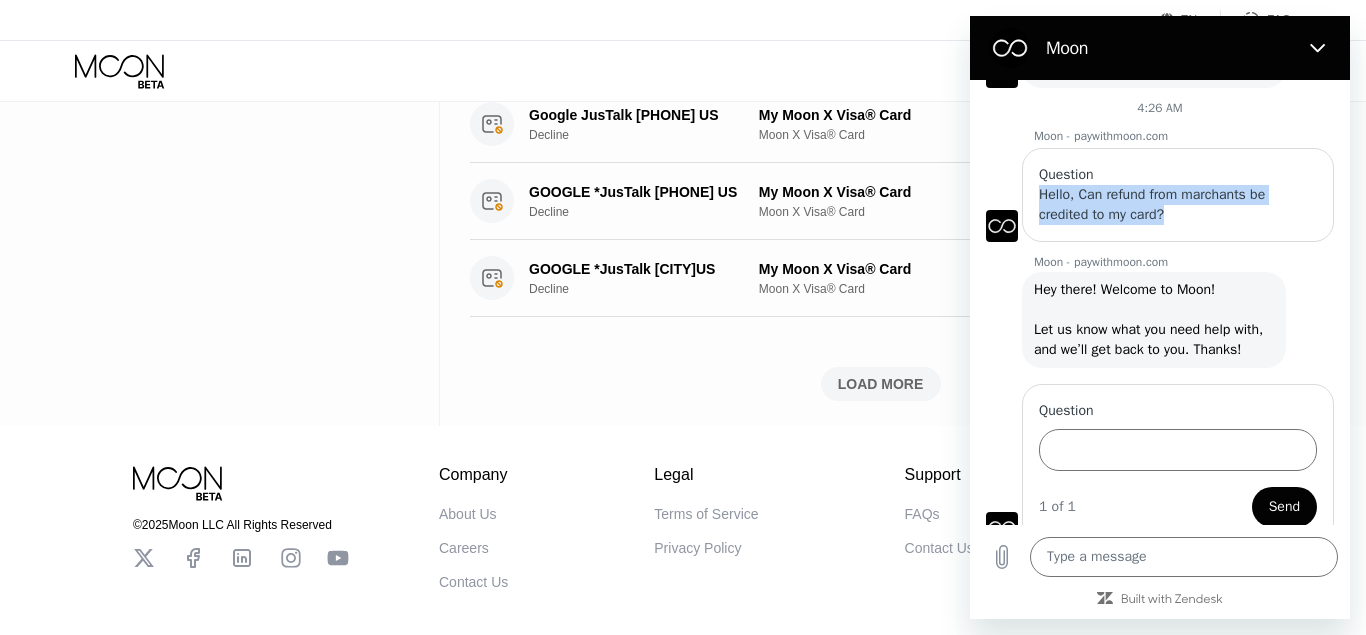 drag, startPoint x: 1041, startPoint y: 198, endPoint x: 1174, endPoint y: 216, distance: 134.21252 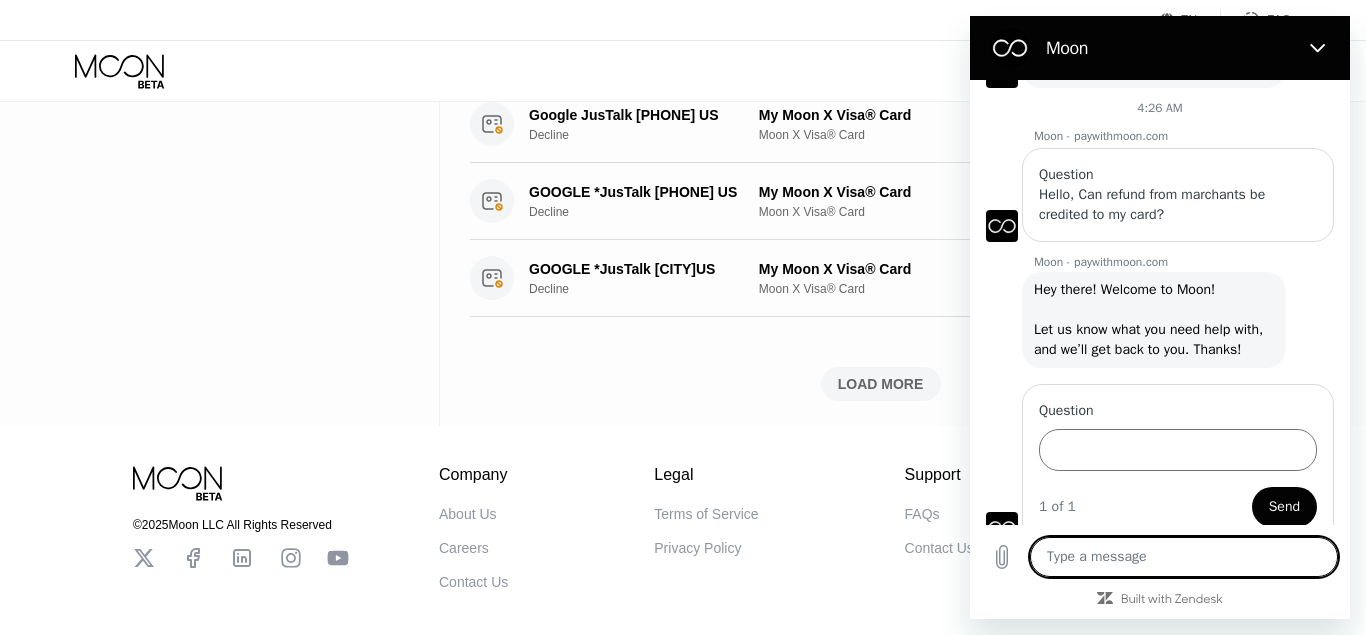 click at bounding box center [1184, 557] 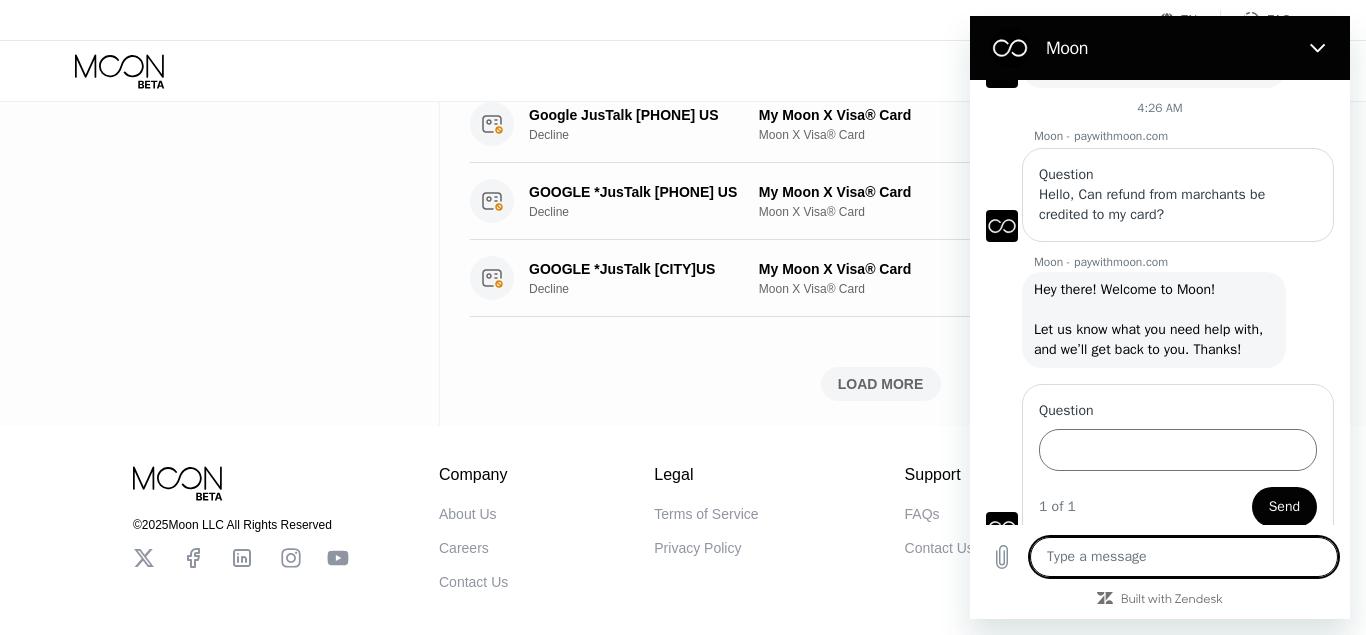 type on "Hello, Can refund from marchants be credited to my card?" 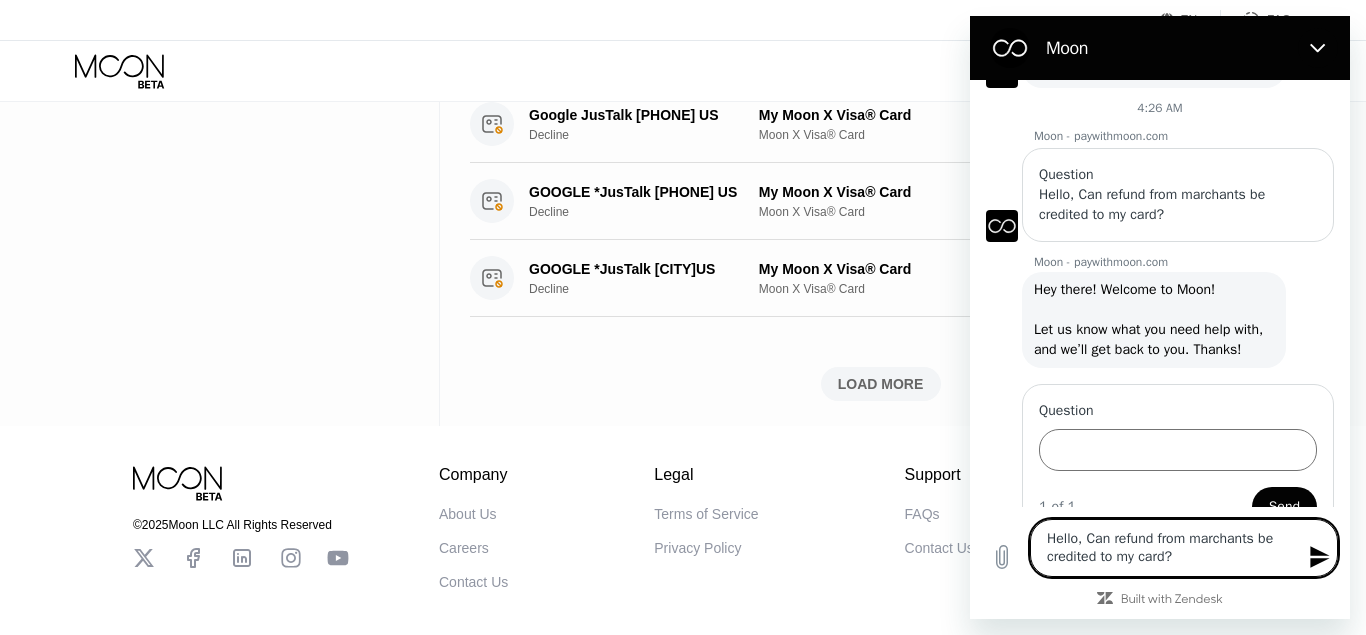 type on "Hello, Can refund from marchants be credited to my card?" 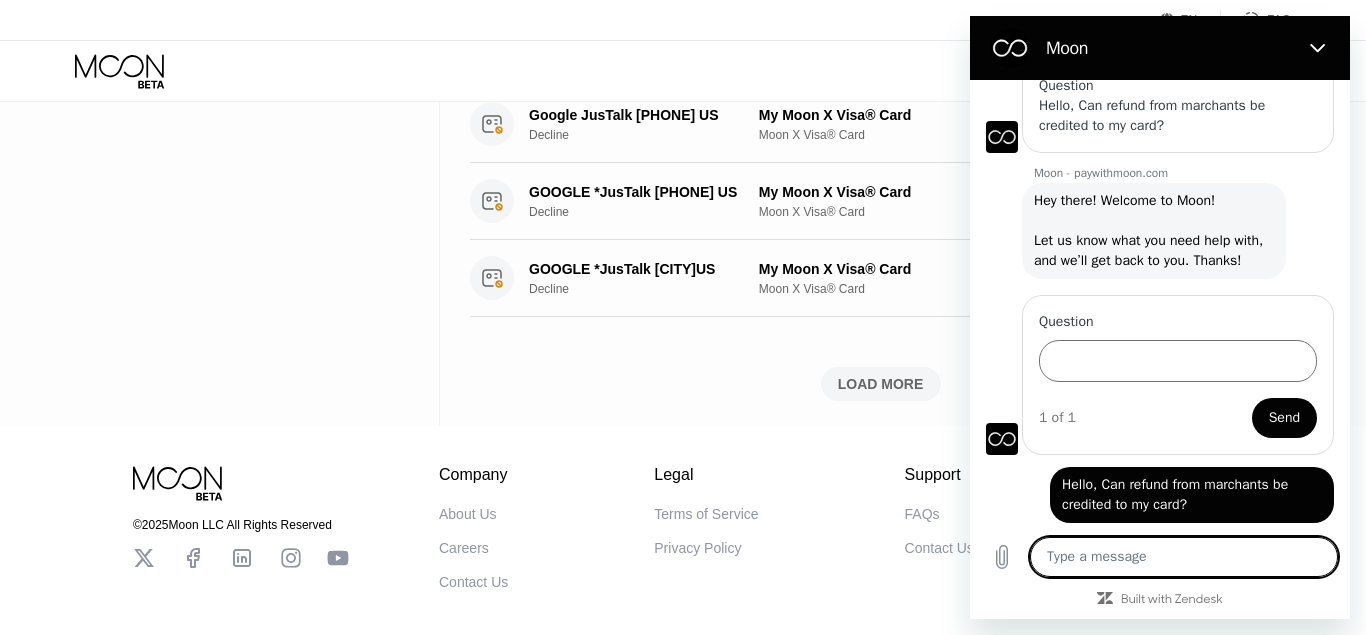 scroll, scrollTop: 236, scrollLeft: 0, axis: vertical 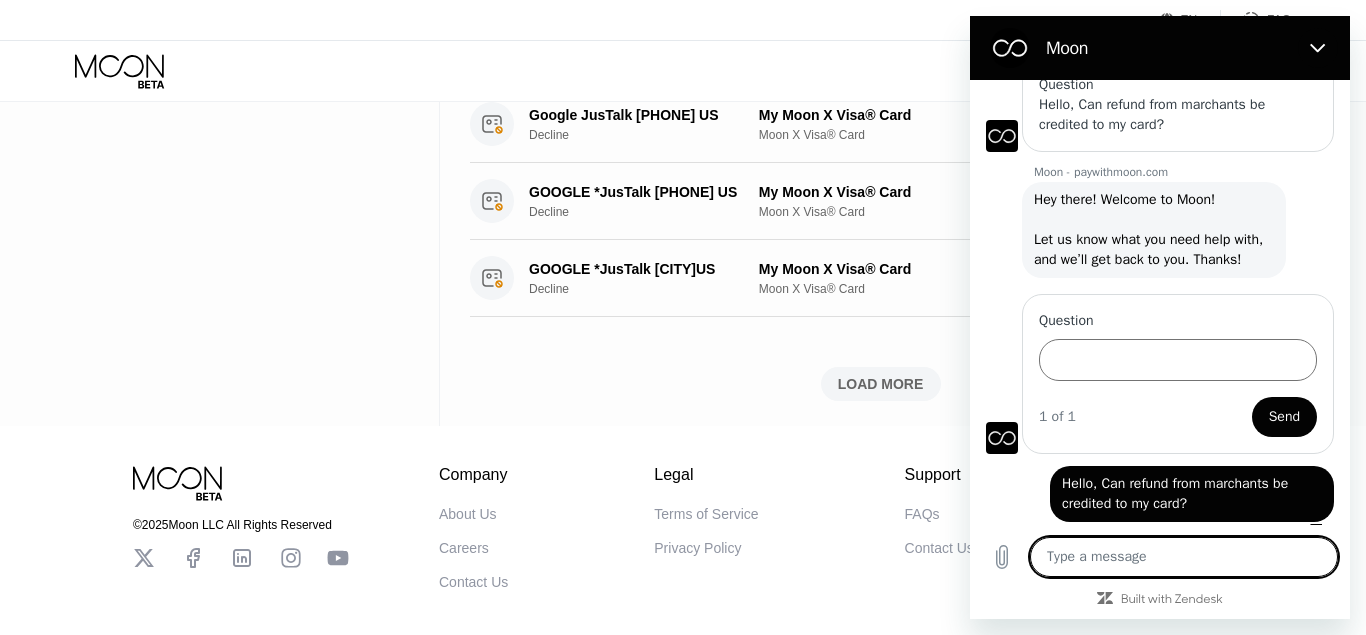 click at bounding box center (1184, 557) 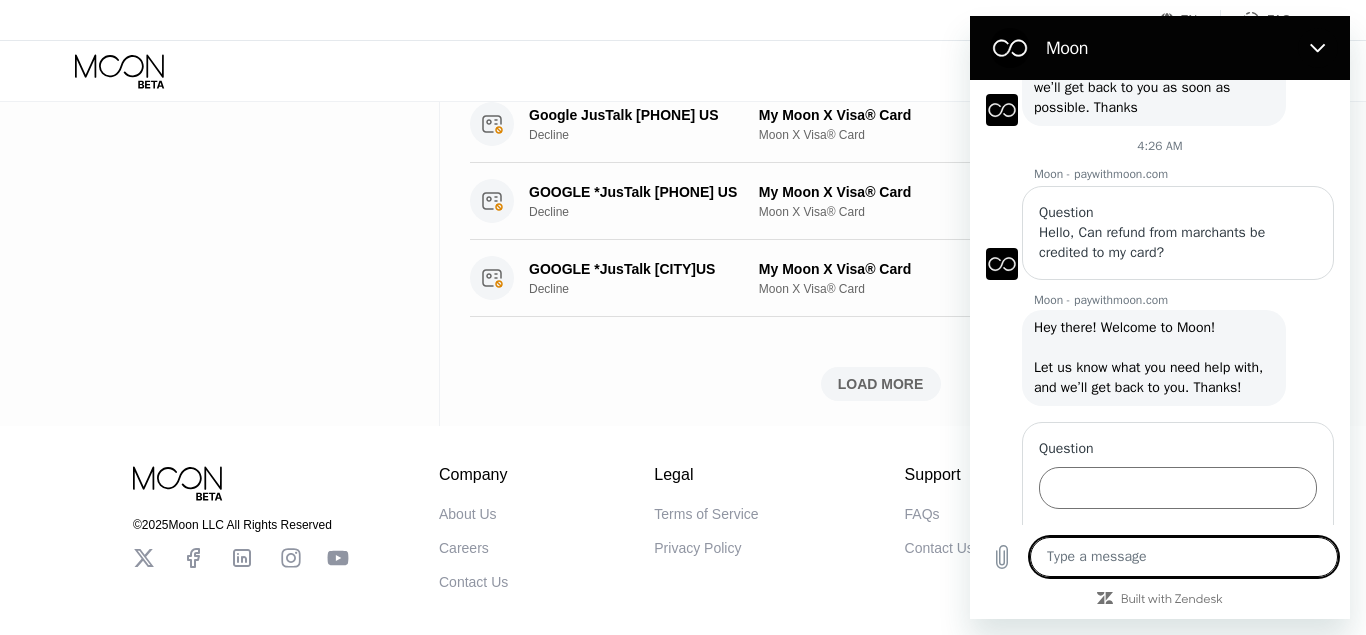 scroll, scrollTop: 0, scrollLeft: 0, axis: both 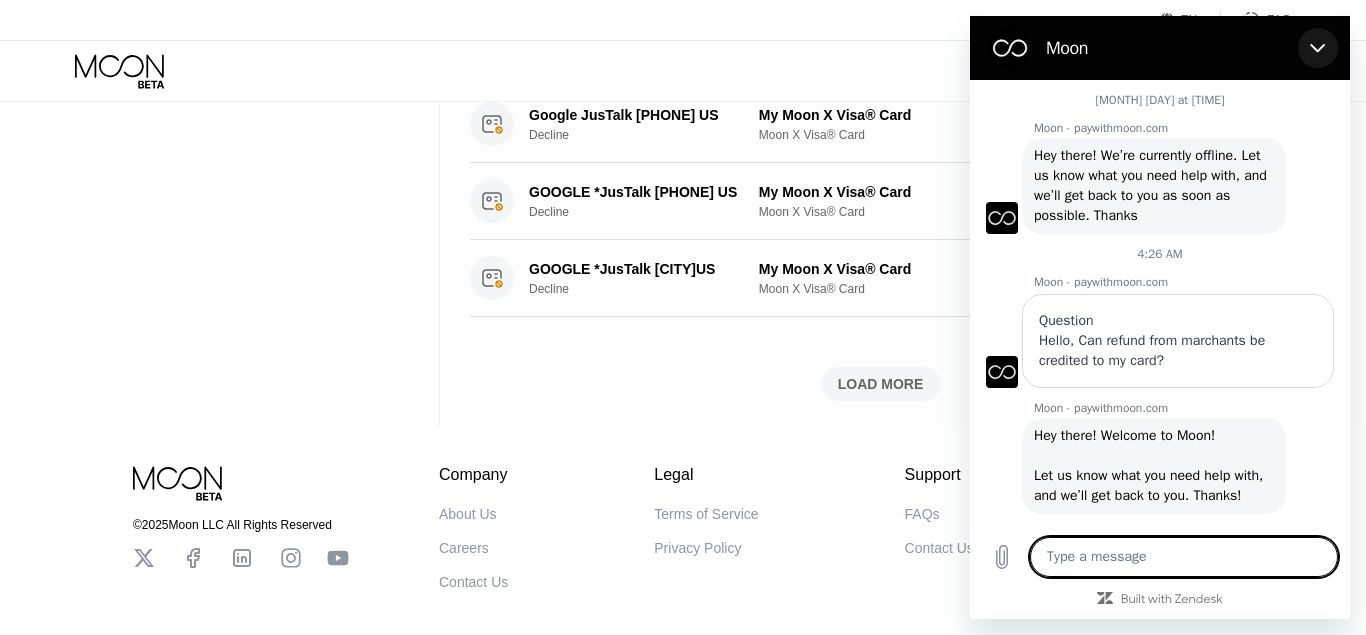 click 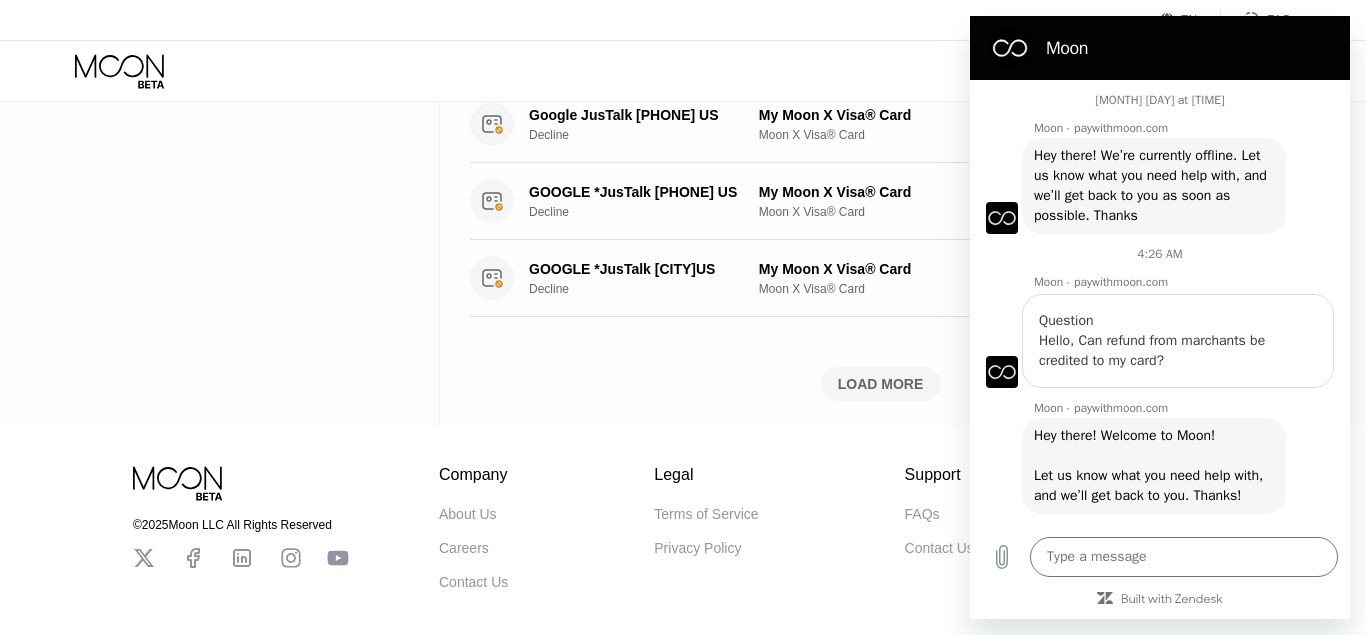 type on "x" 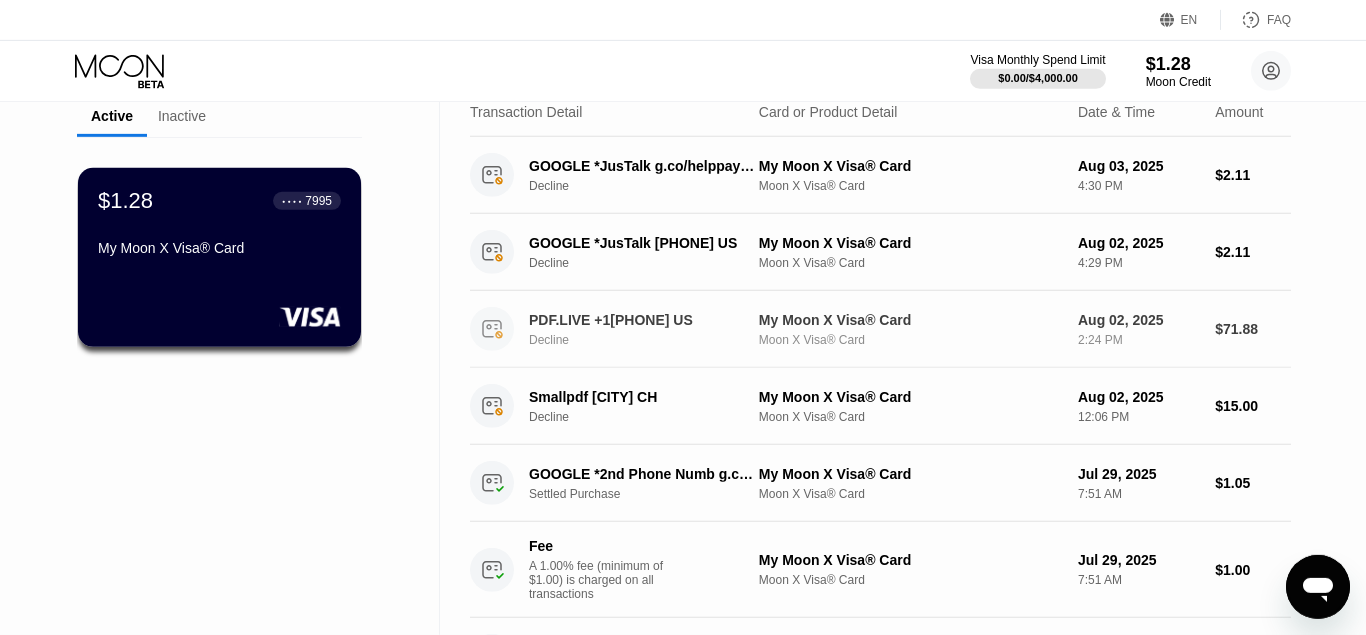 scroll, scrollTop: 0, scrollLeft: 0, axis: both 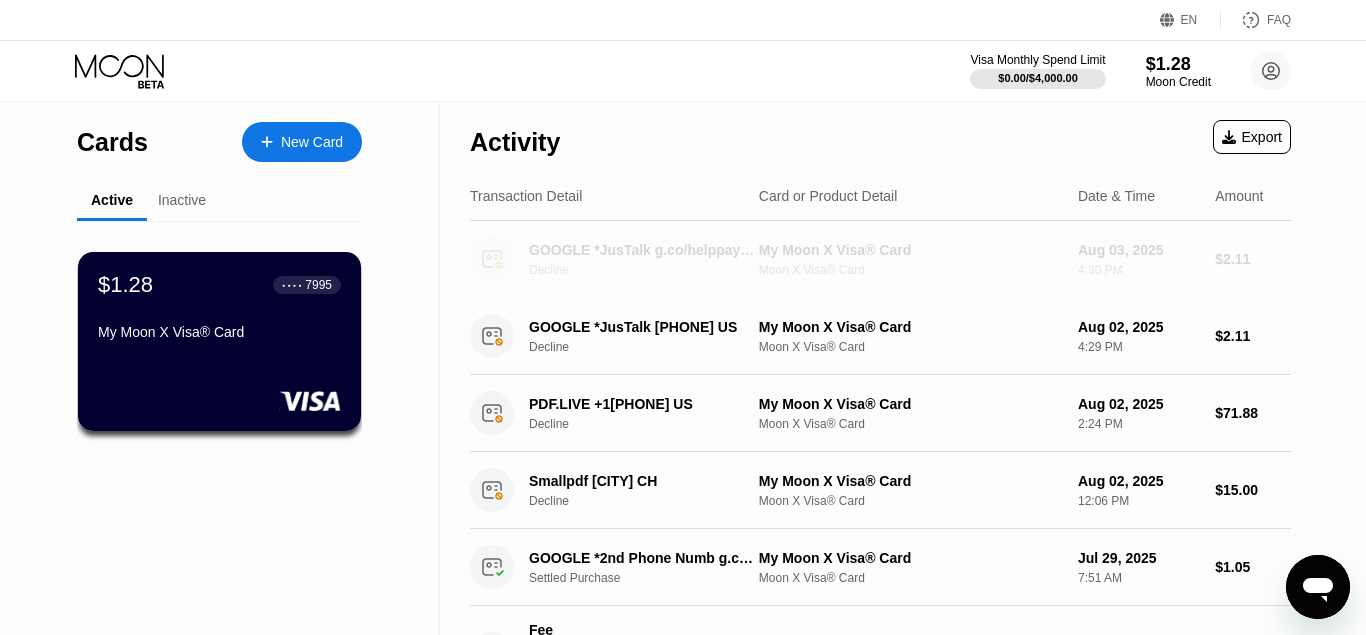 click 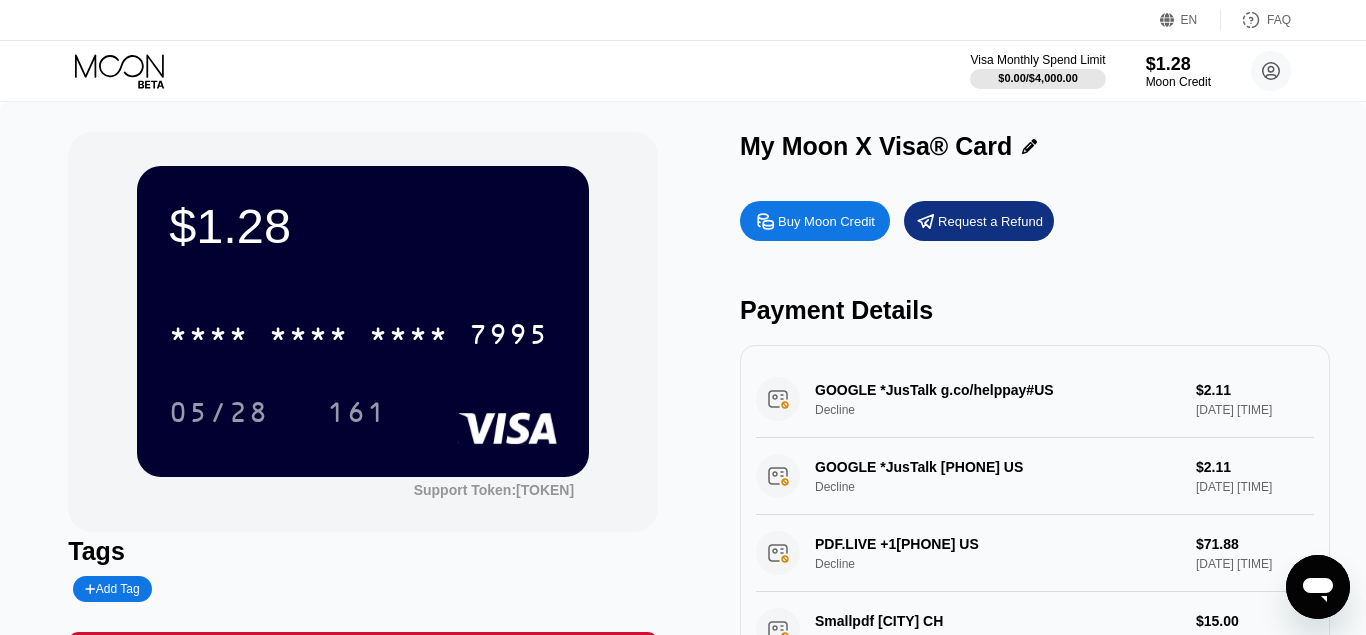 click on "GOOGLE *JusTalk          g.co/helppay#US Decline $2.11 Aug 03, 2025 4:30 PM" at bounding box center [1035, 399] 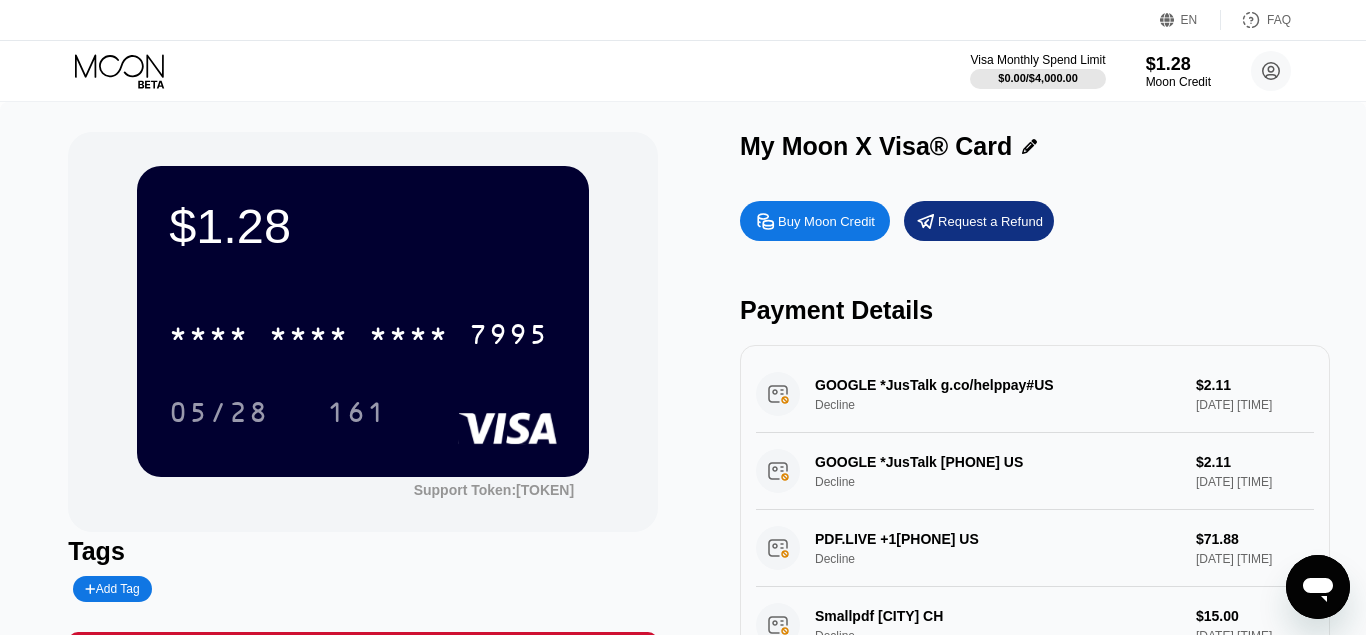scroll, scrollTop: 0, scrollLeft: 0, axis: both 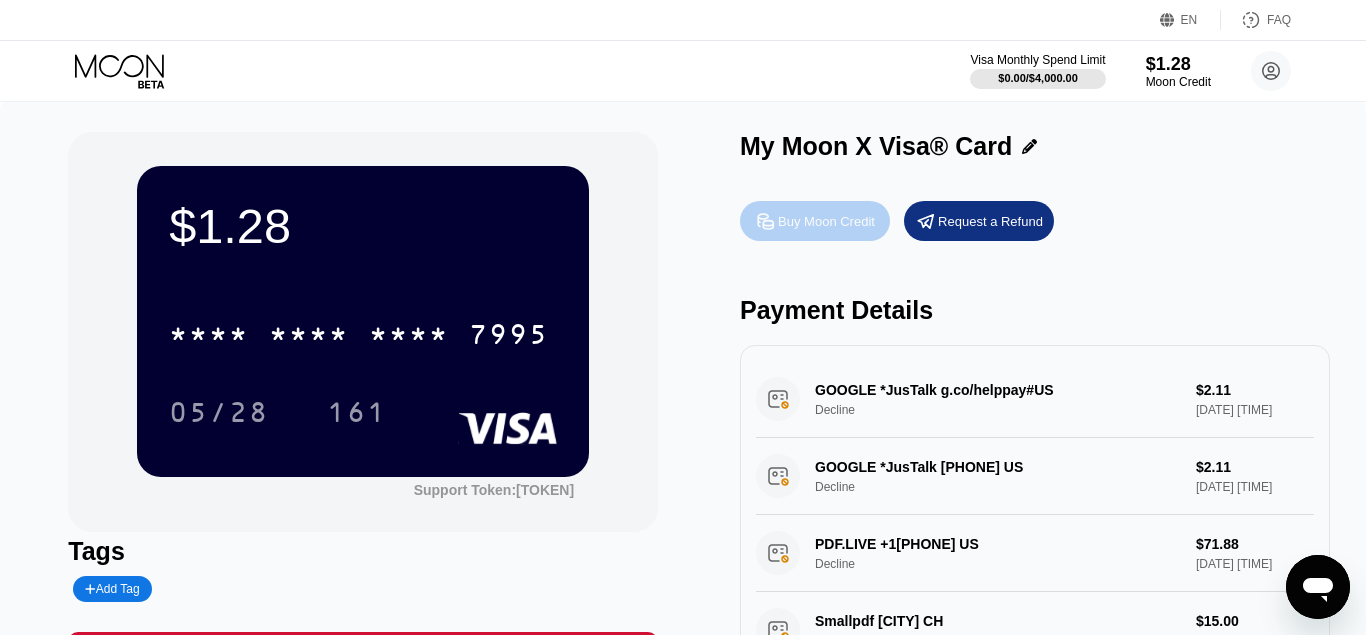 click on "Buy Moon Credit" at bounding box center [826, 221] 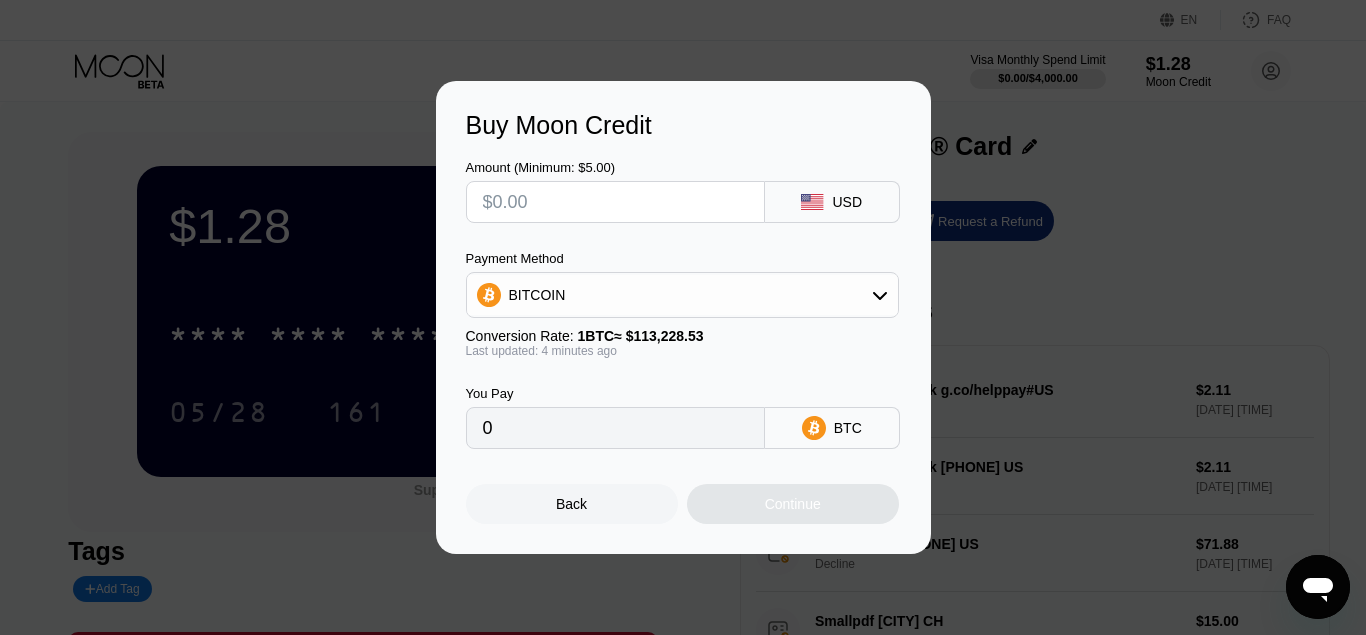 click on "BITCOIN" at bounding box center [682, 295] 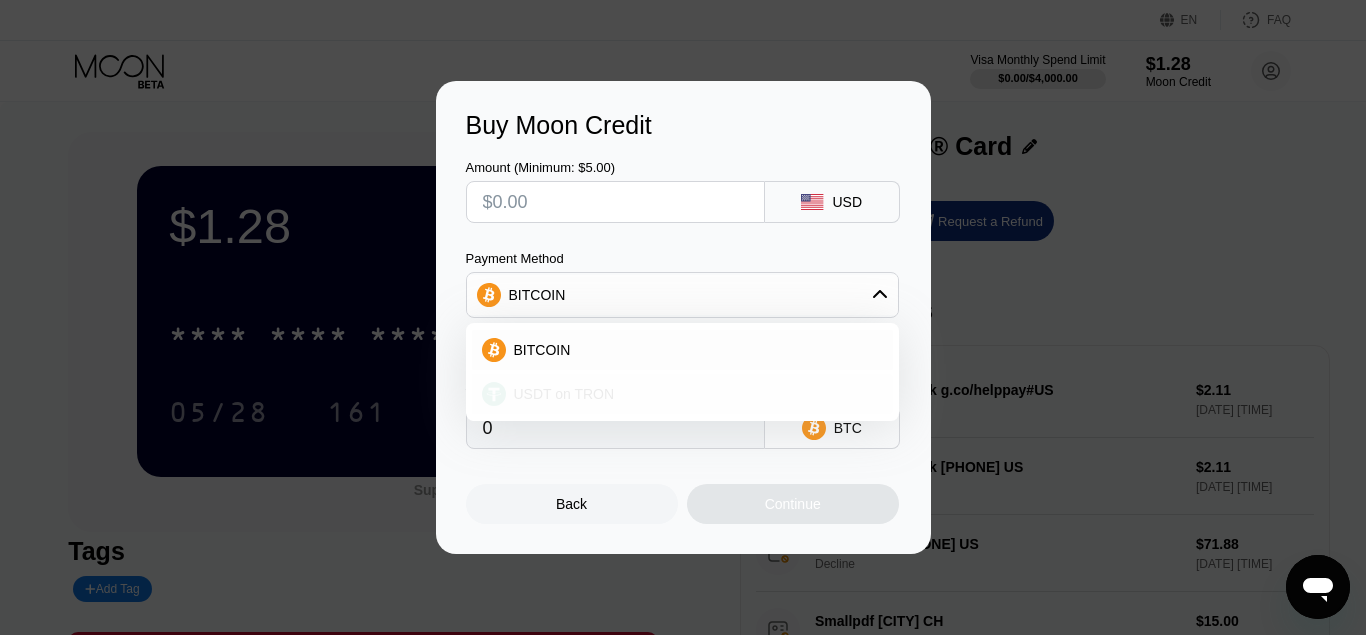 click on "USDT on TRON" at bounding box center [564, 394] 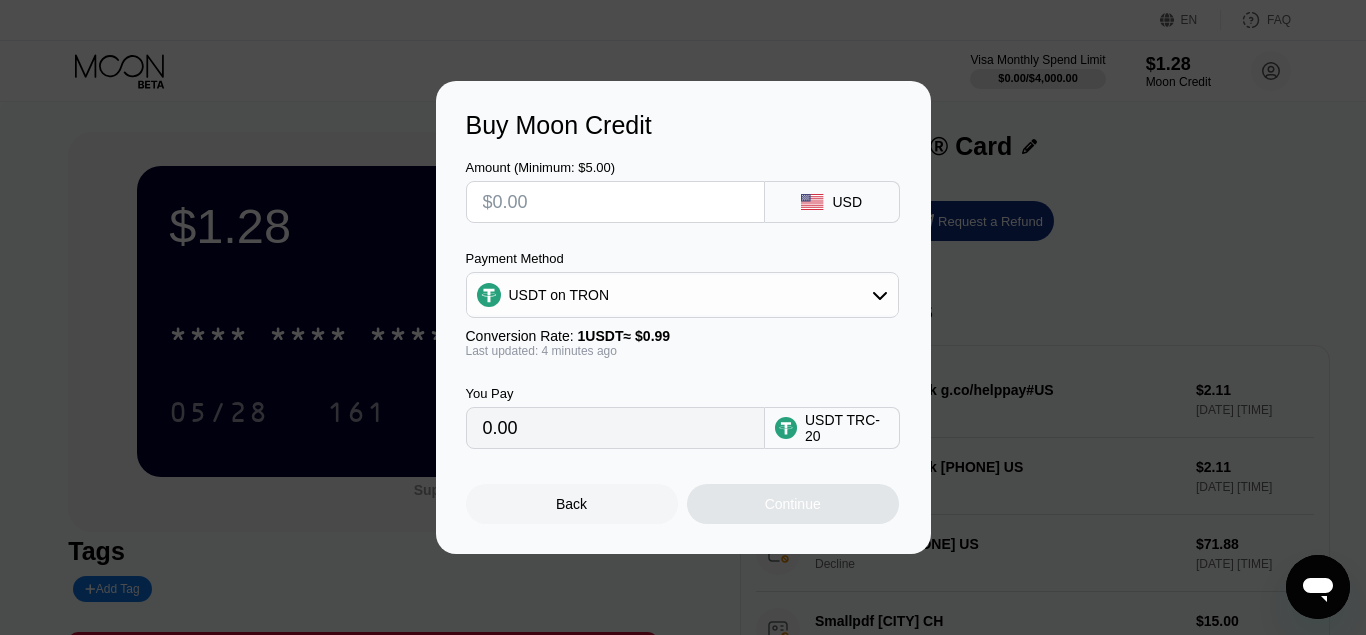 click at bounding box center [615, 202] 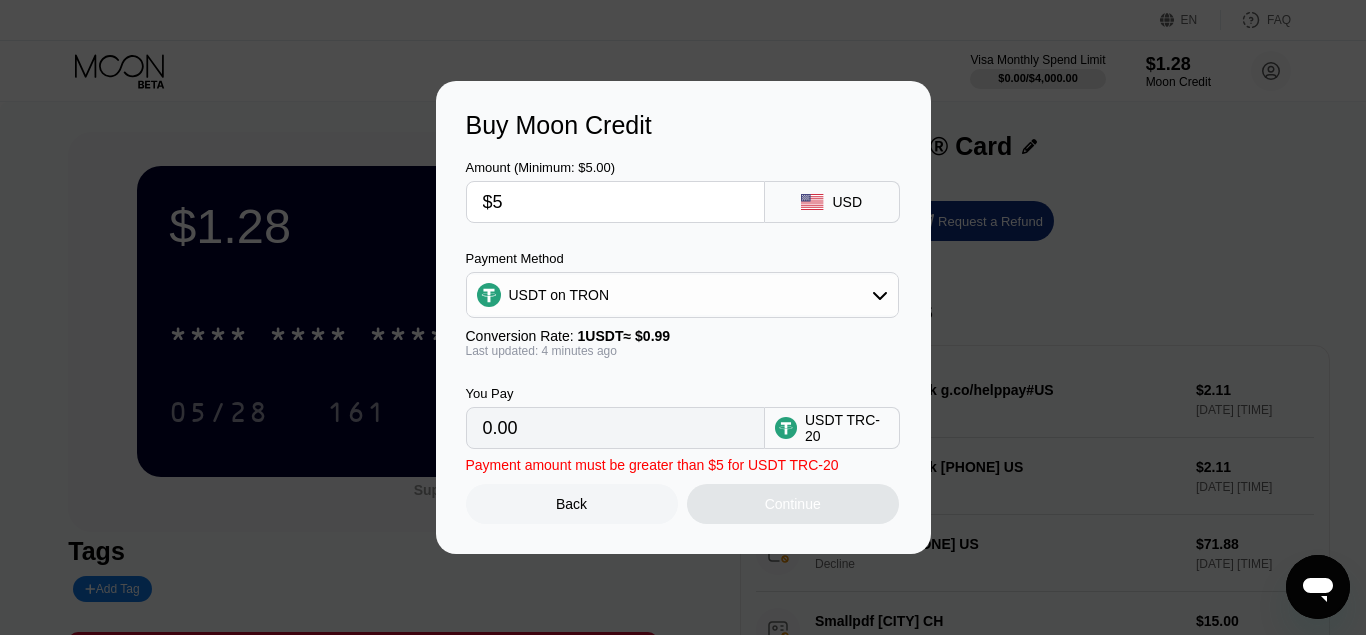 type on "5.05" 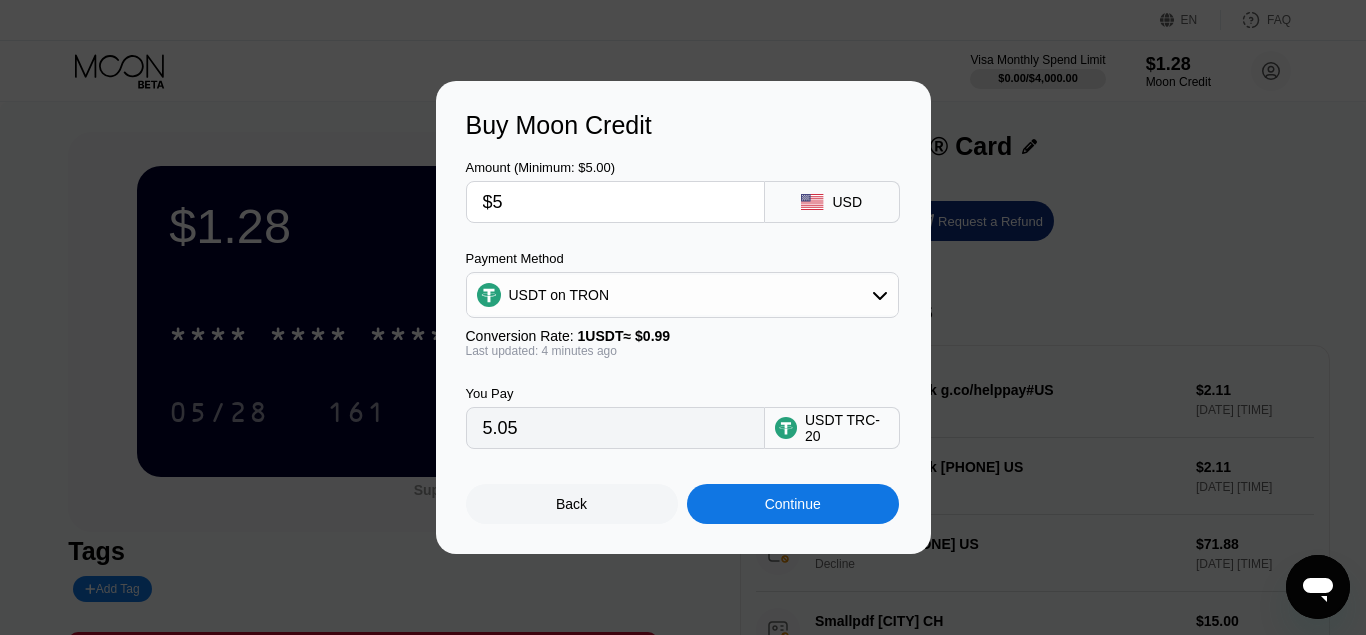 type on "$5" 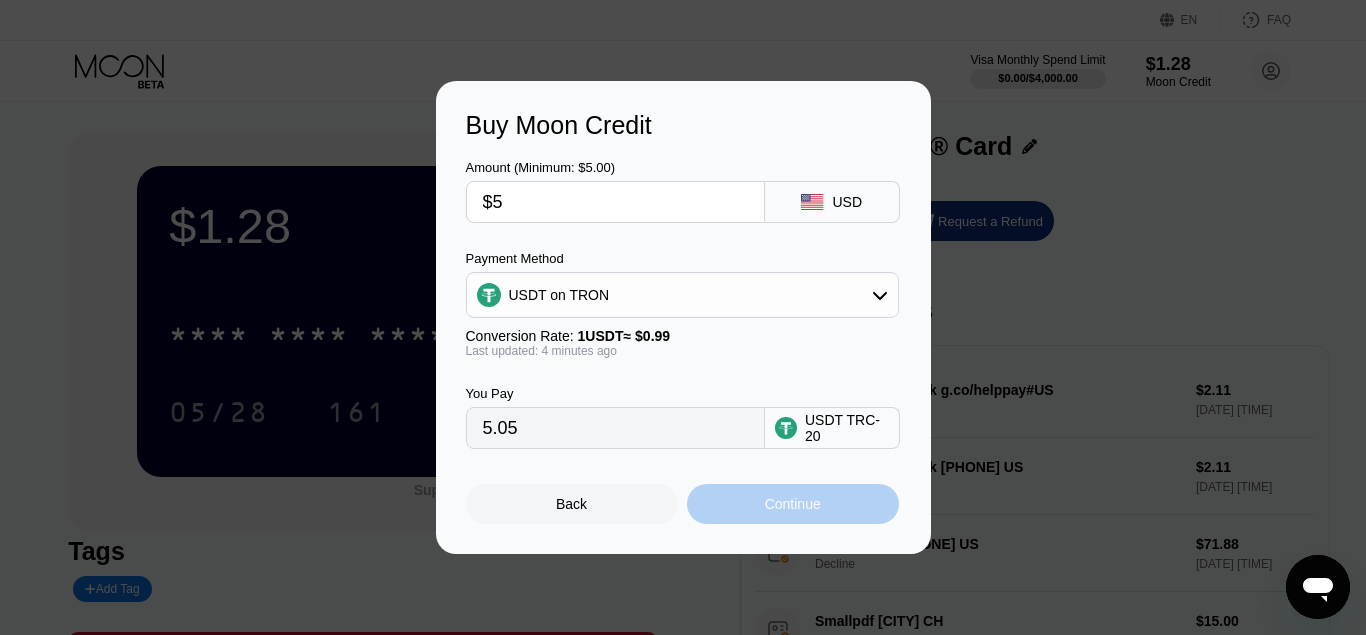 drag, startPoint x: 782, startPoint y: 518, endPoint x: 769, endPoint y: 506, distance: 17.691807 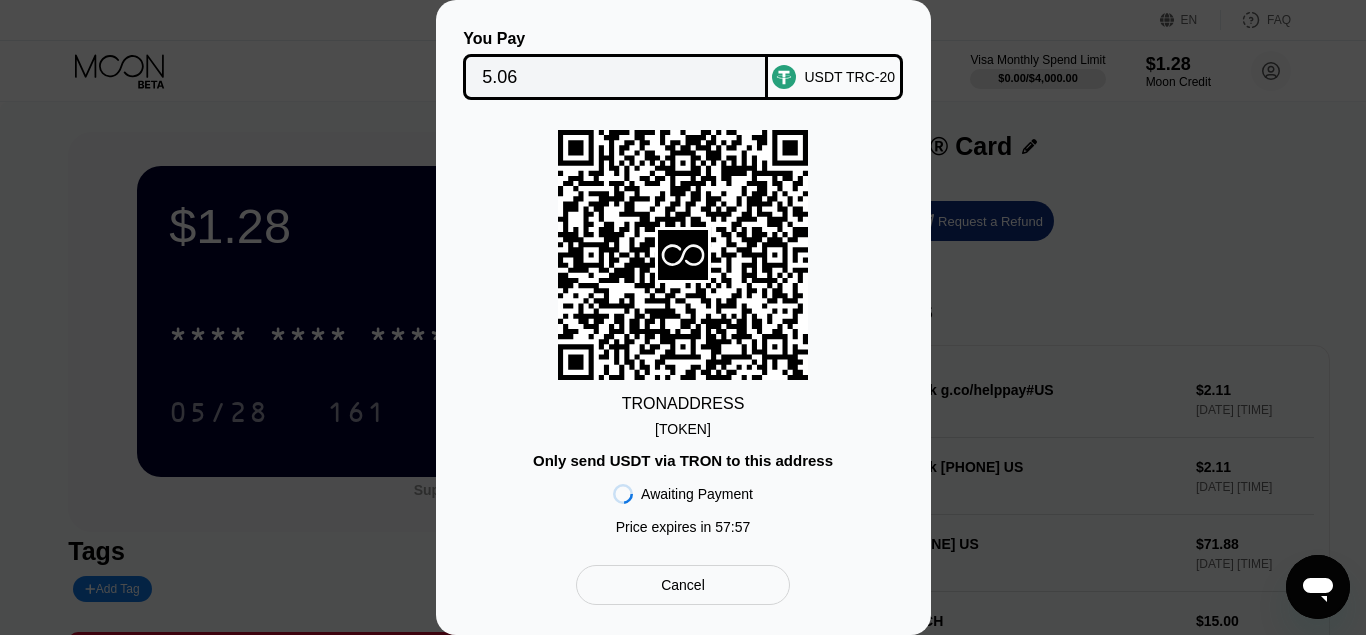 type on "x" 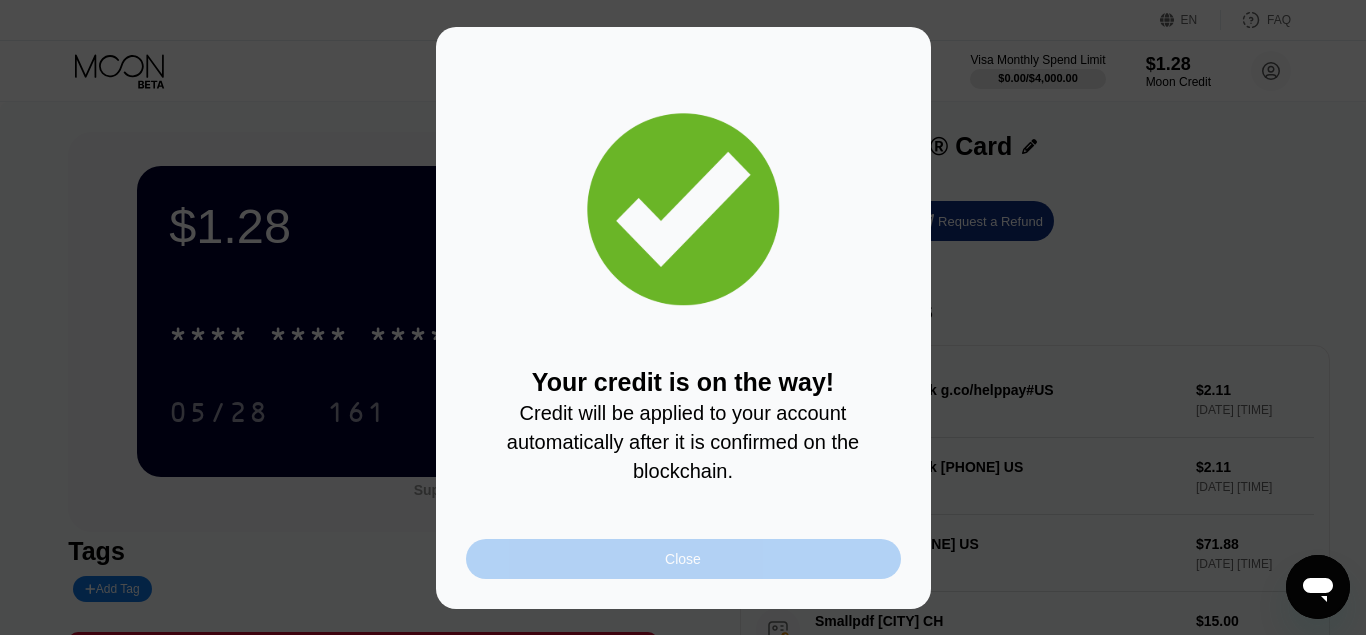 click on "Close" at bounding box center [683, 559] 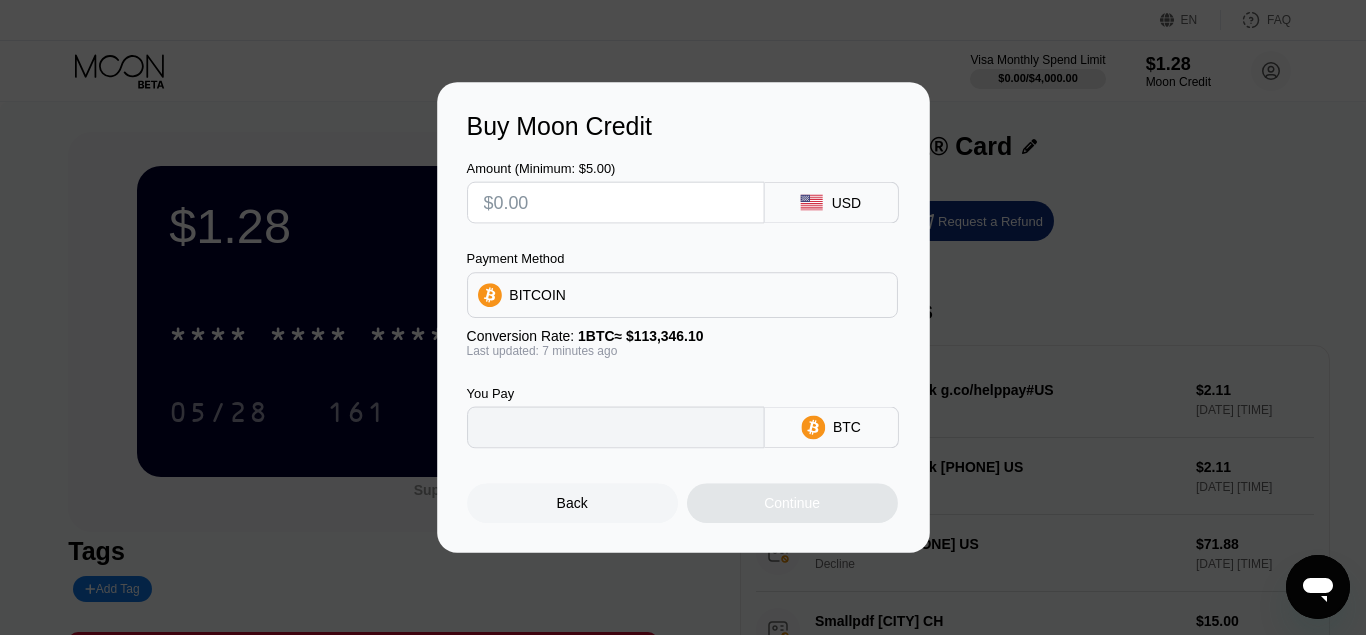 type on "0" 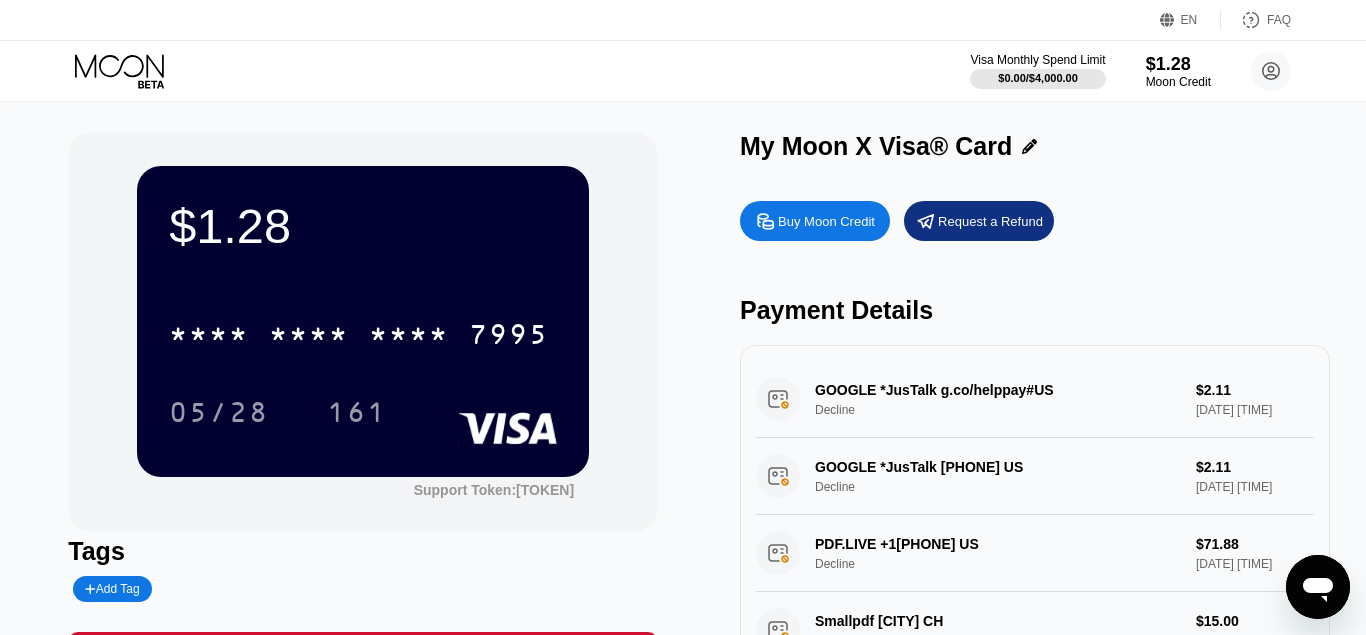 click 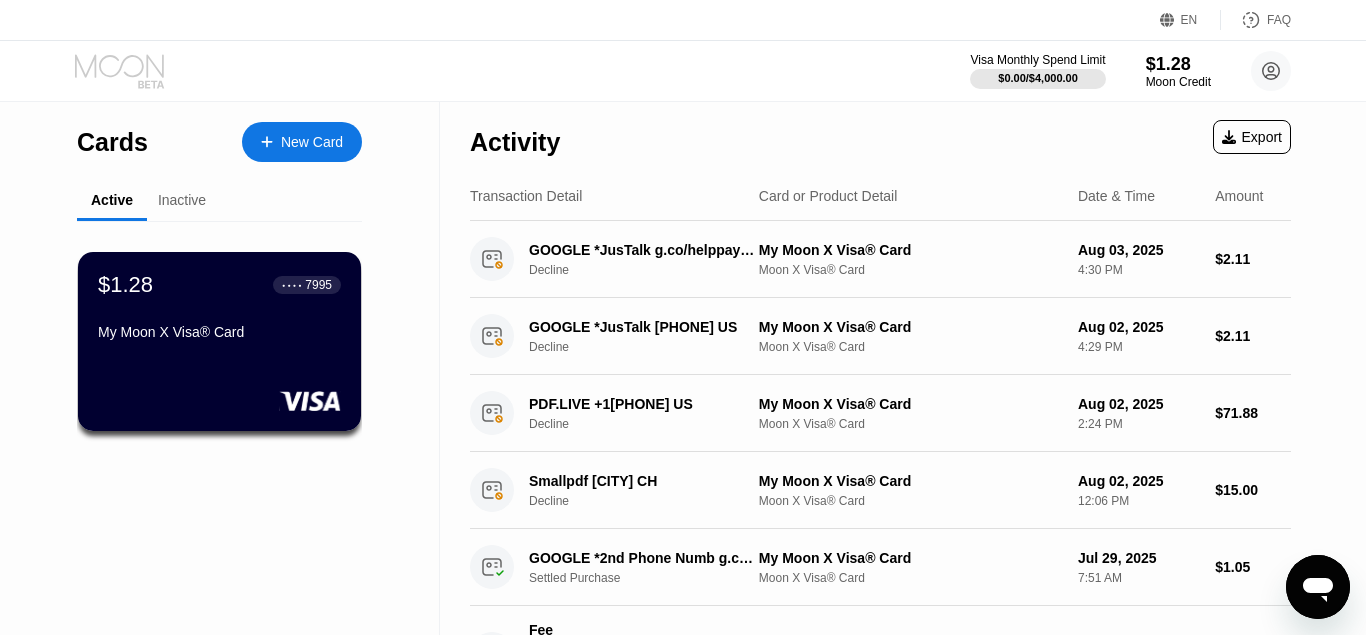 click 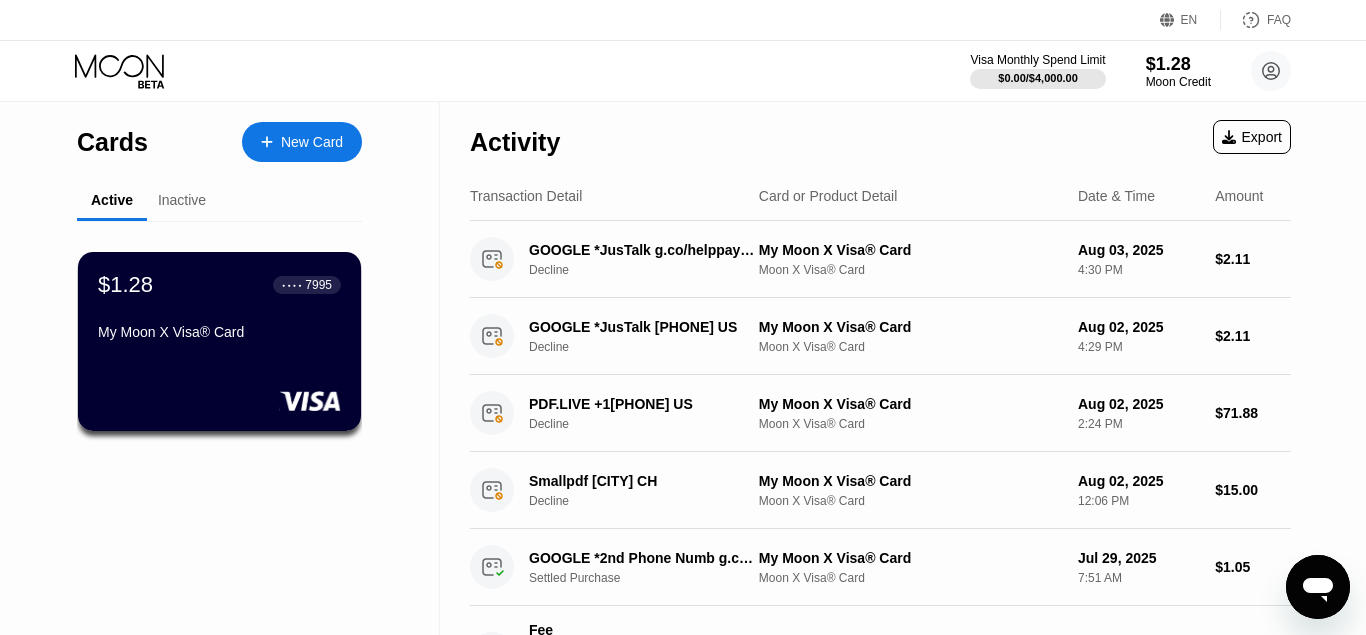 type on "x" 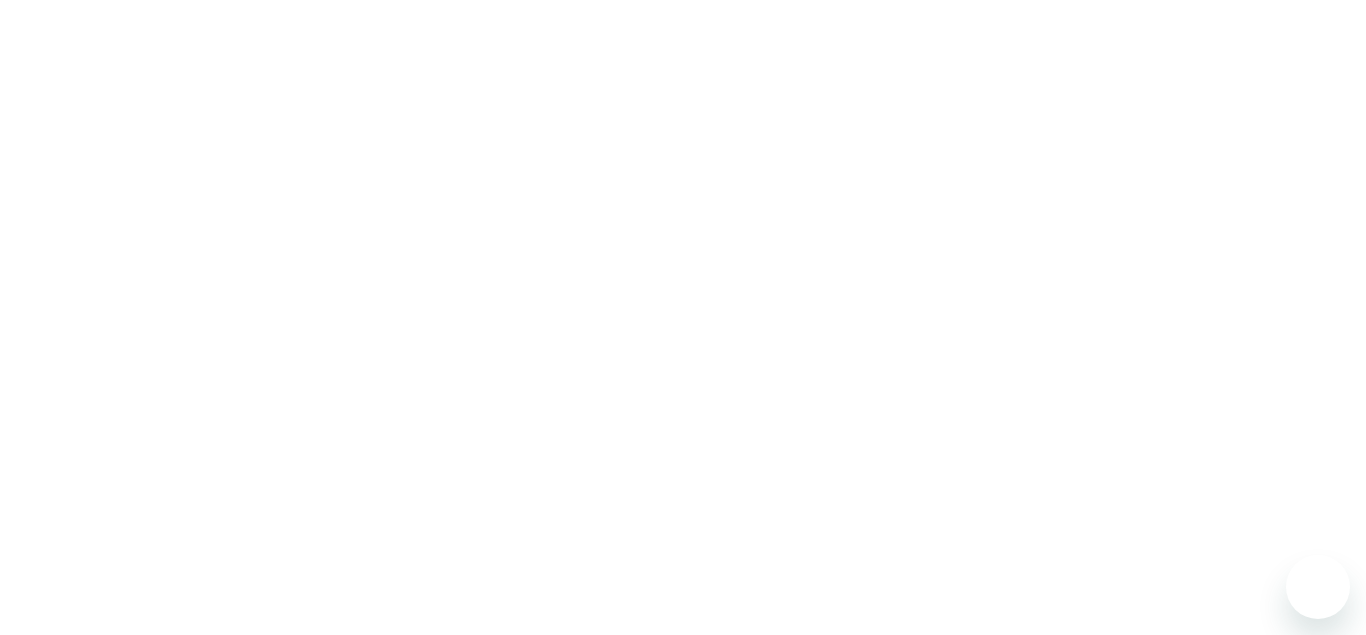 scroll, scrollTop: 0, scrollLeft: 0, axis: both 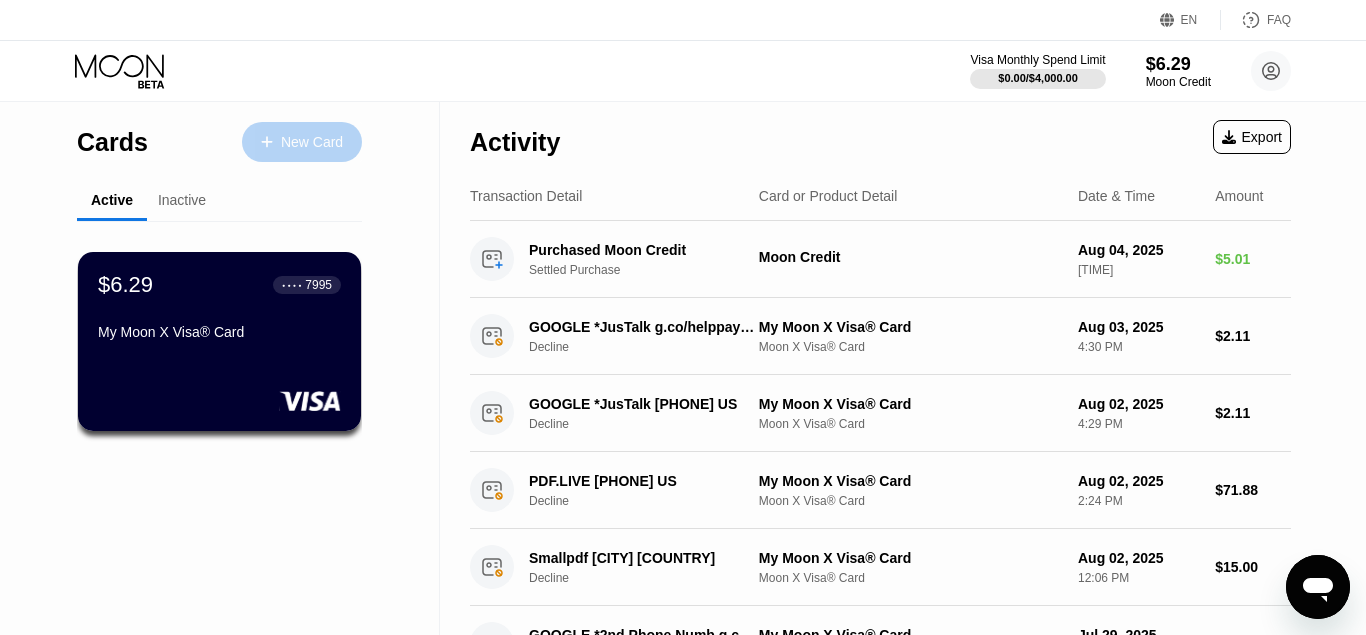 click on "New Card" at bounding box center (312, 142) 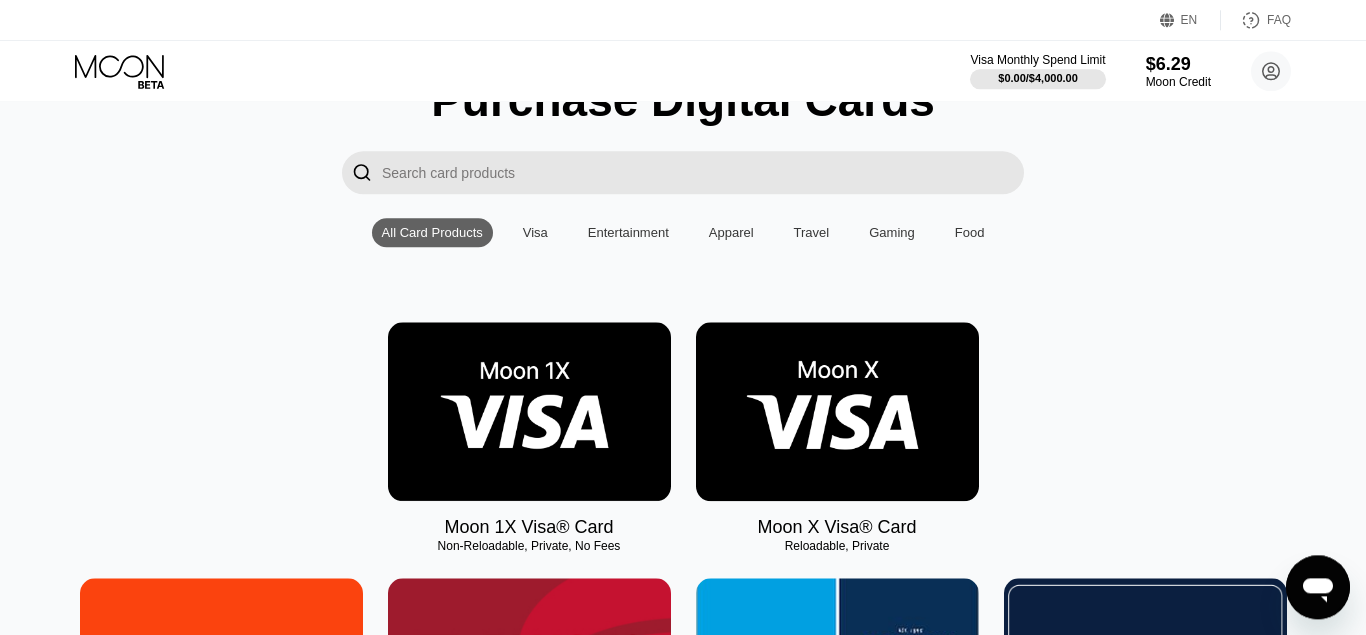 scroll, scrollTop: 102, scrollLeft: 0, axis: vertical 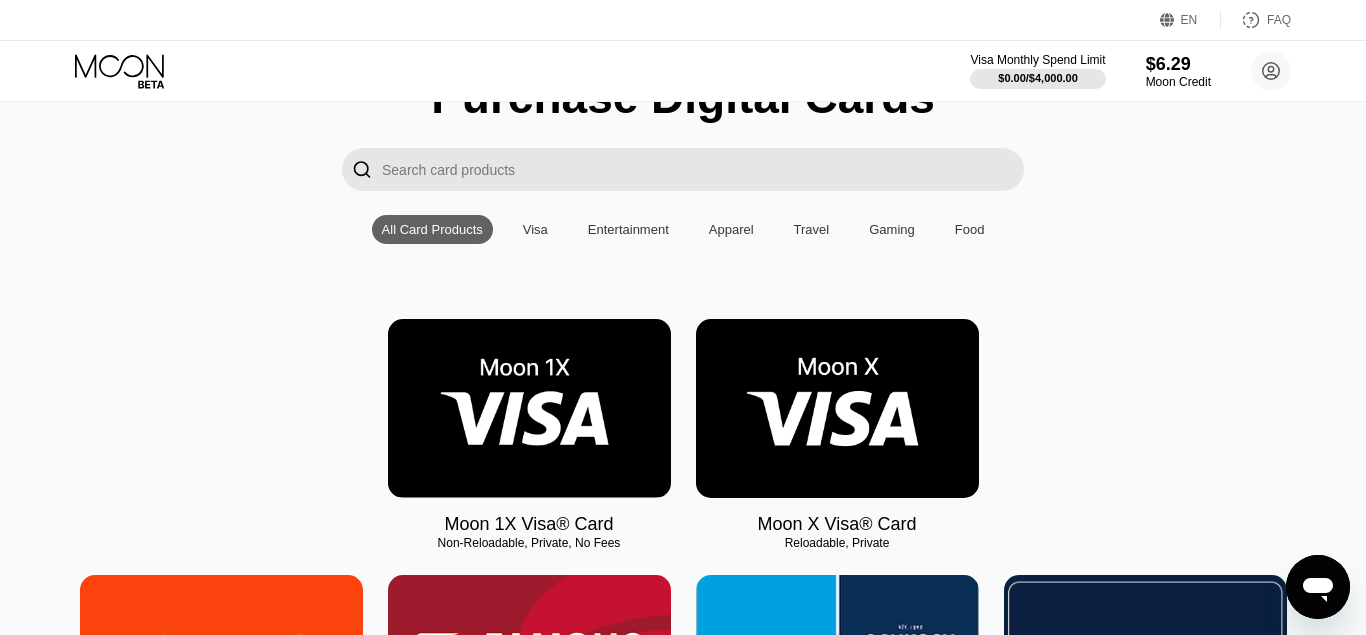 click at bounding box center [837, 408] 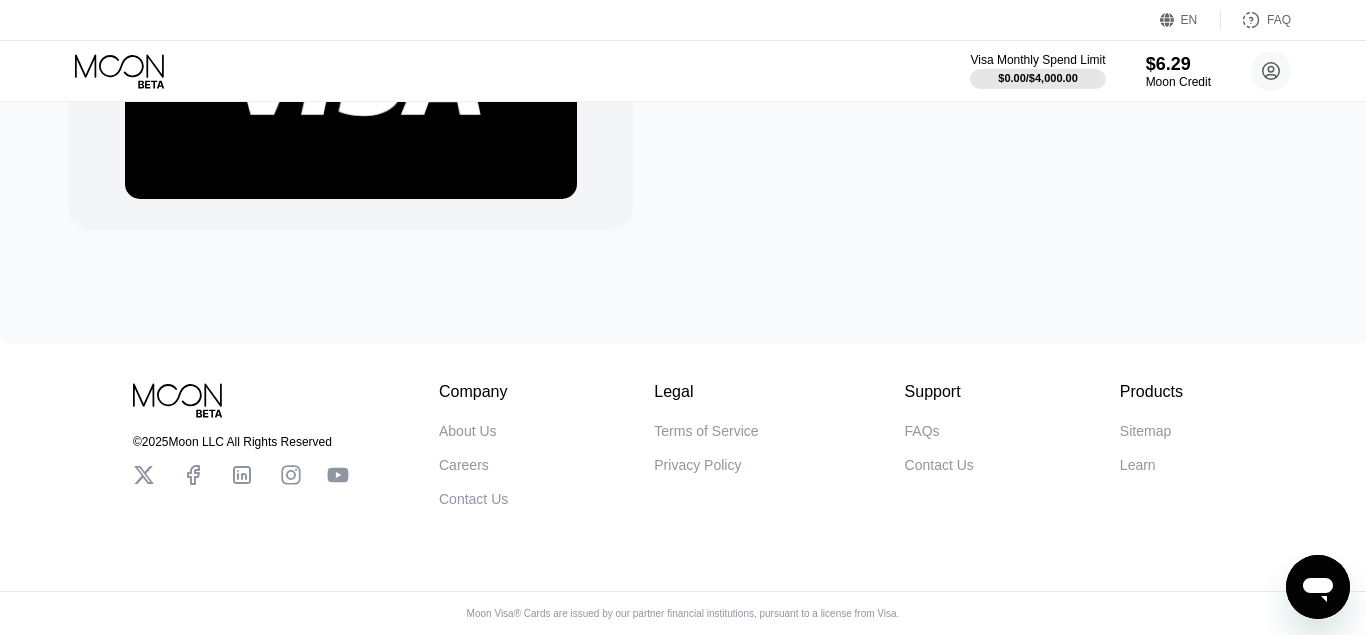 scroll, scrollTop: 0, scrollLeft: 0, axis: both 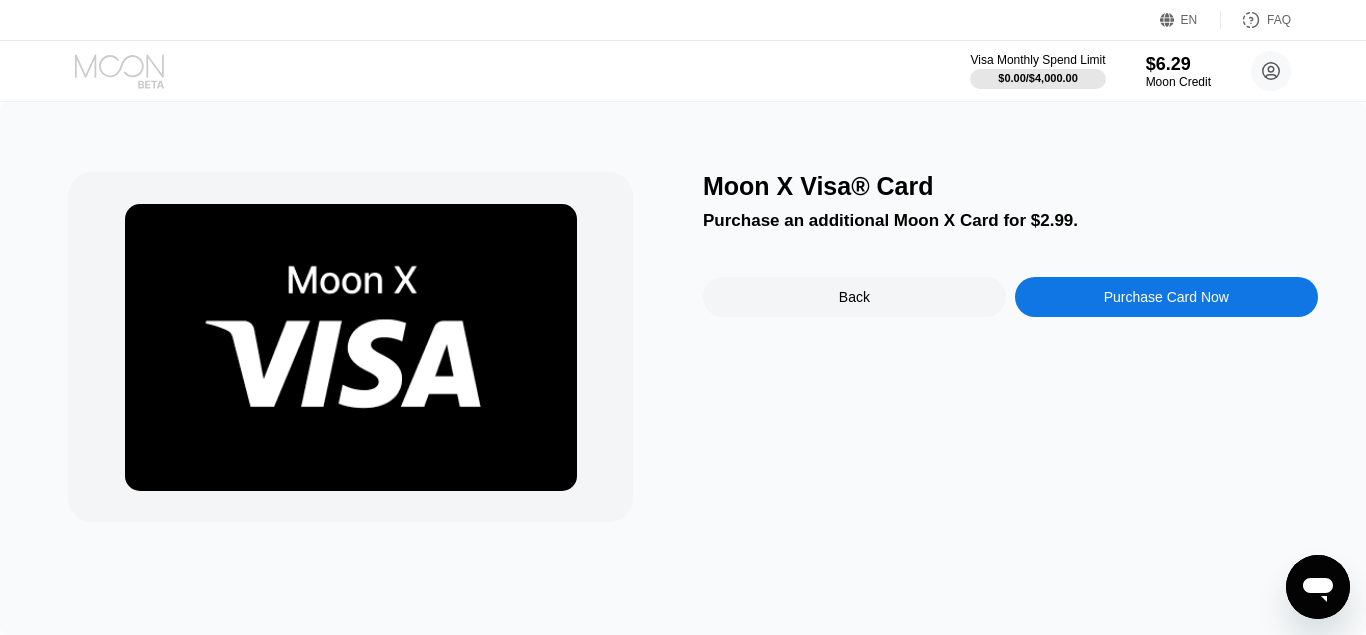 click 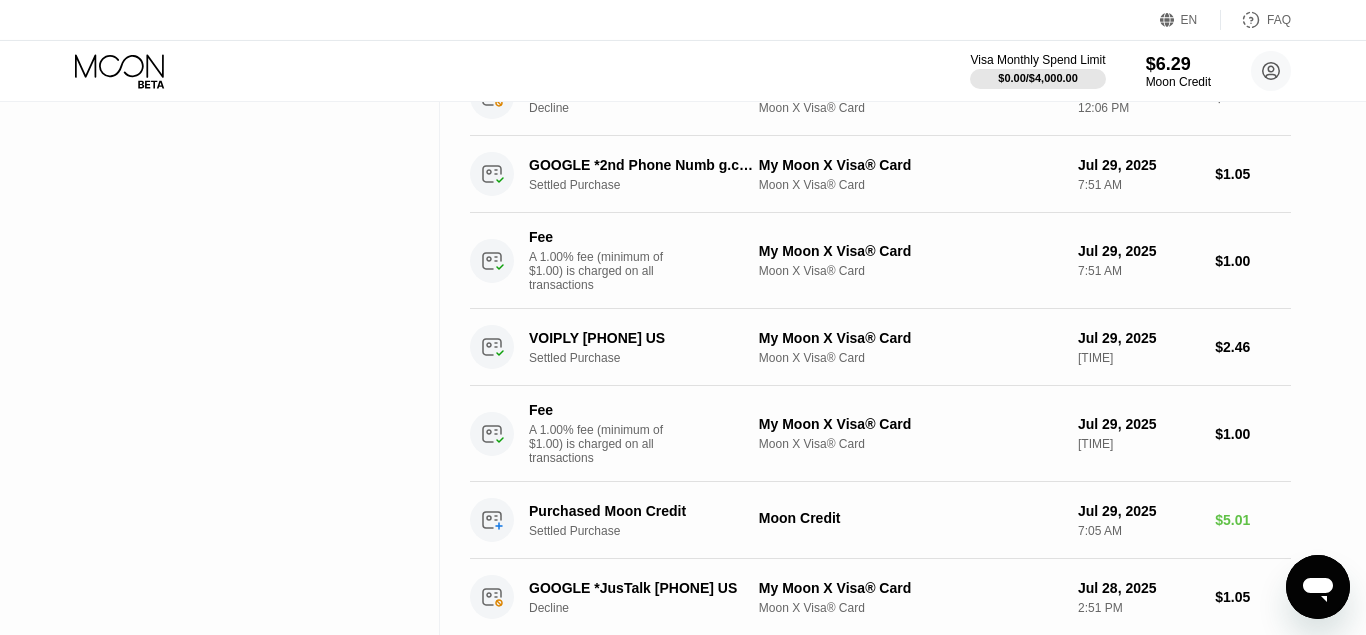 scroll, scrollTop: 510, scrollLeft: 0, axis: vertical 